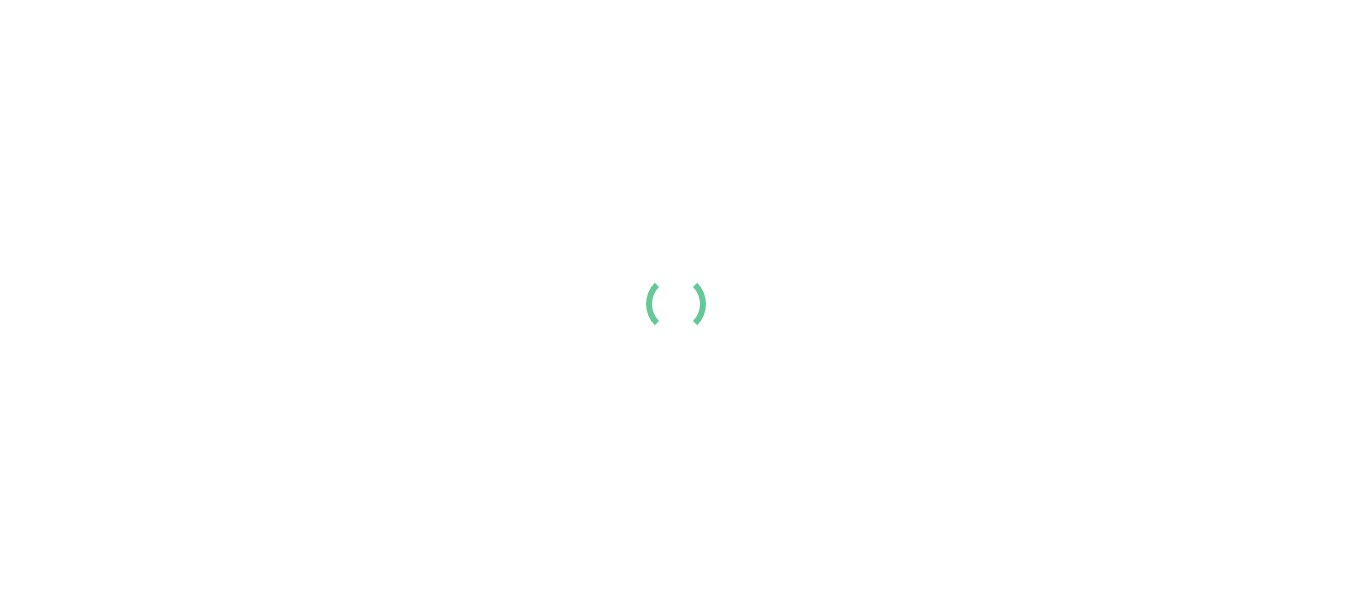 scroll, scrollTop: 0, scrollLeft: 0, axis: both 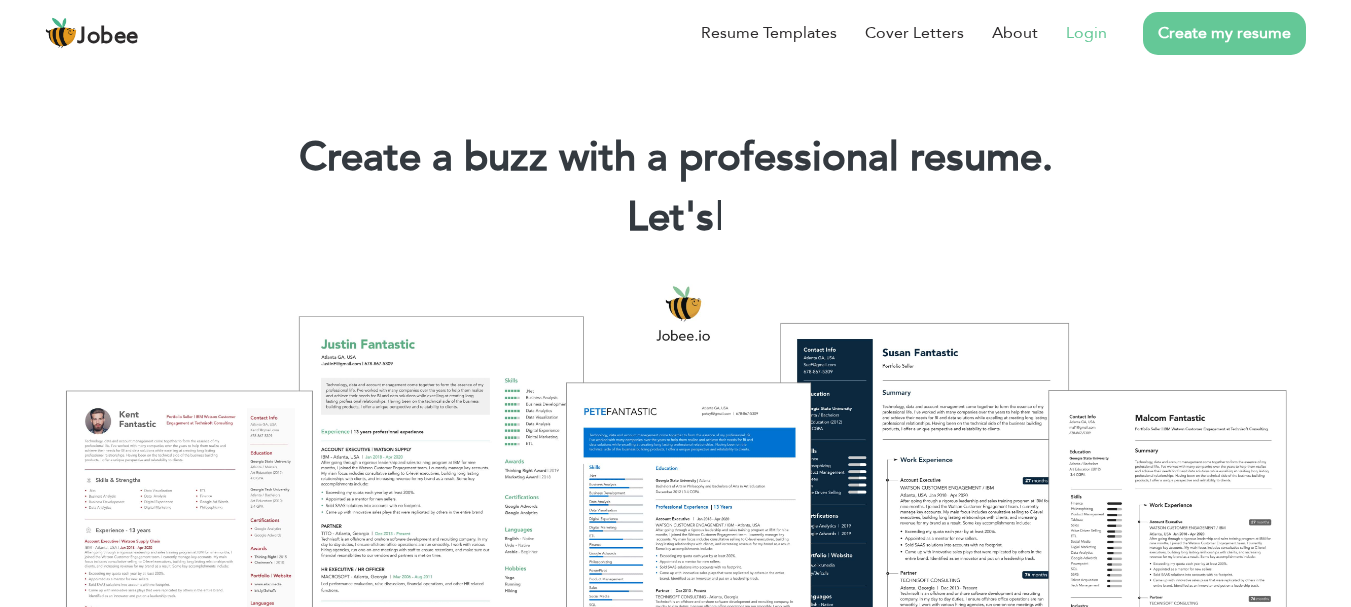 click on "Login" at bounding box center (1086, 33) 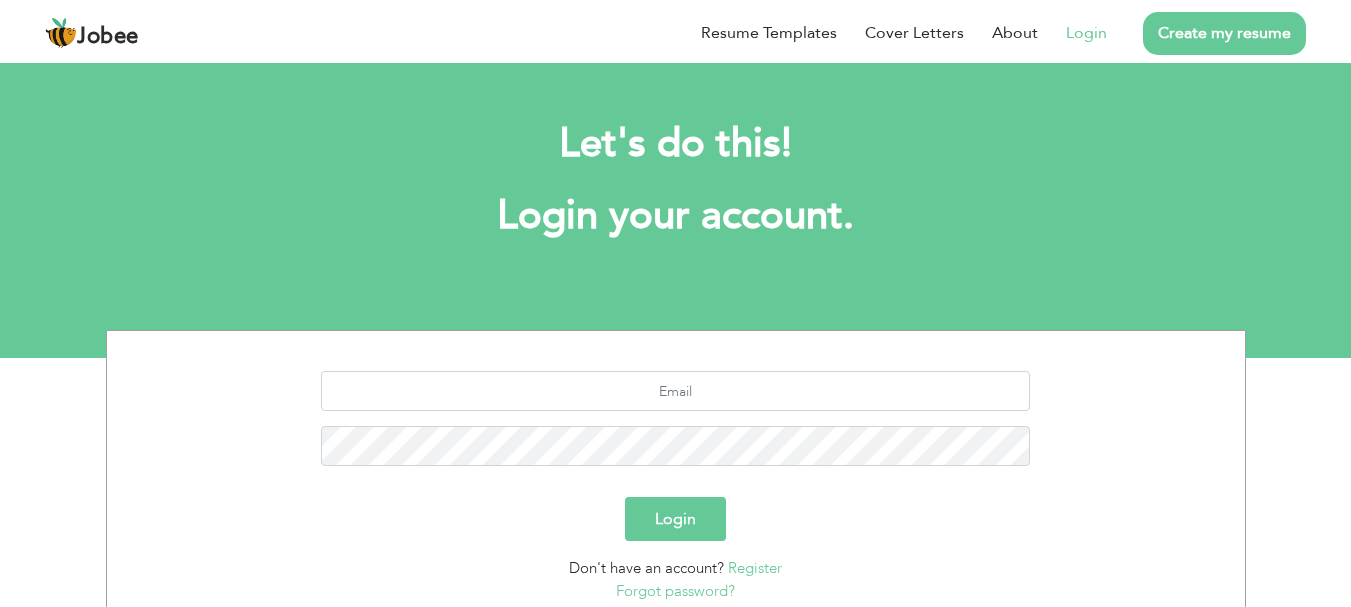 scroll, scrollTop: 0, scrollLeft: 0, axis: both 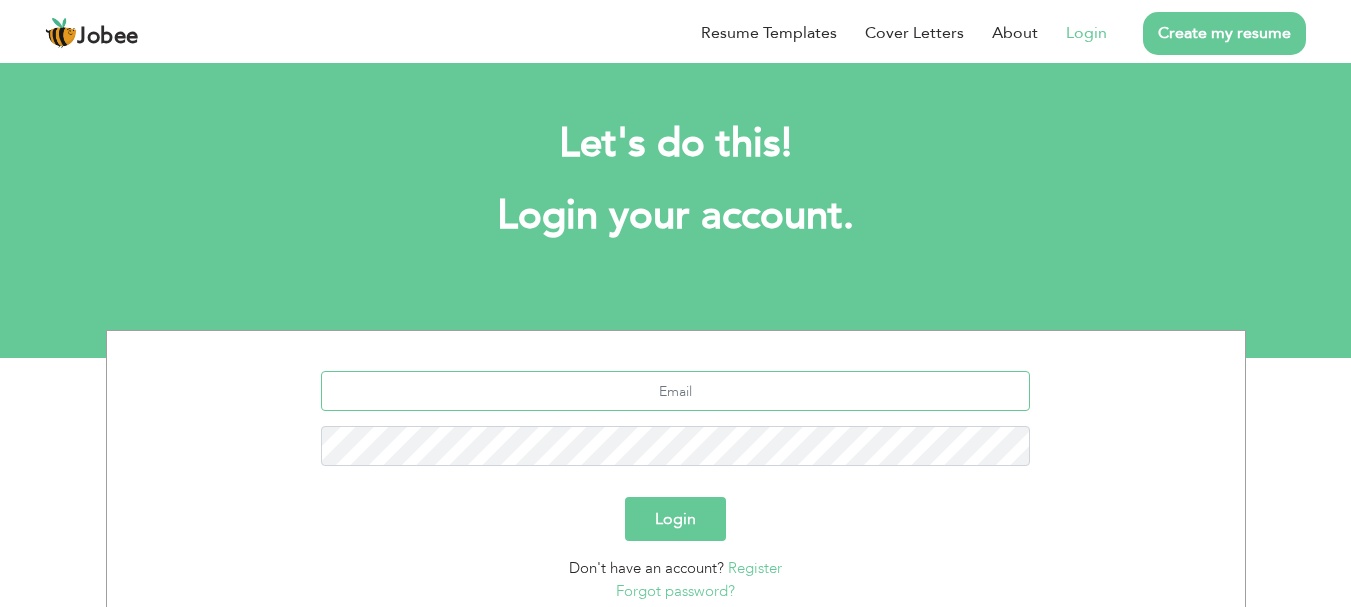 click at bounding box center [675, 391] 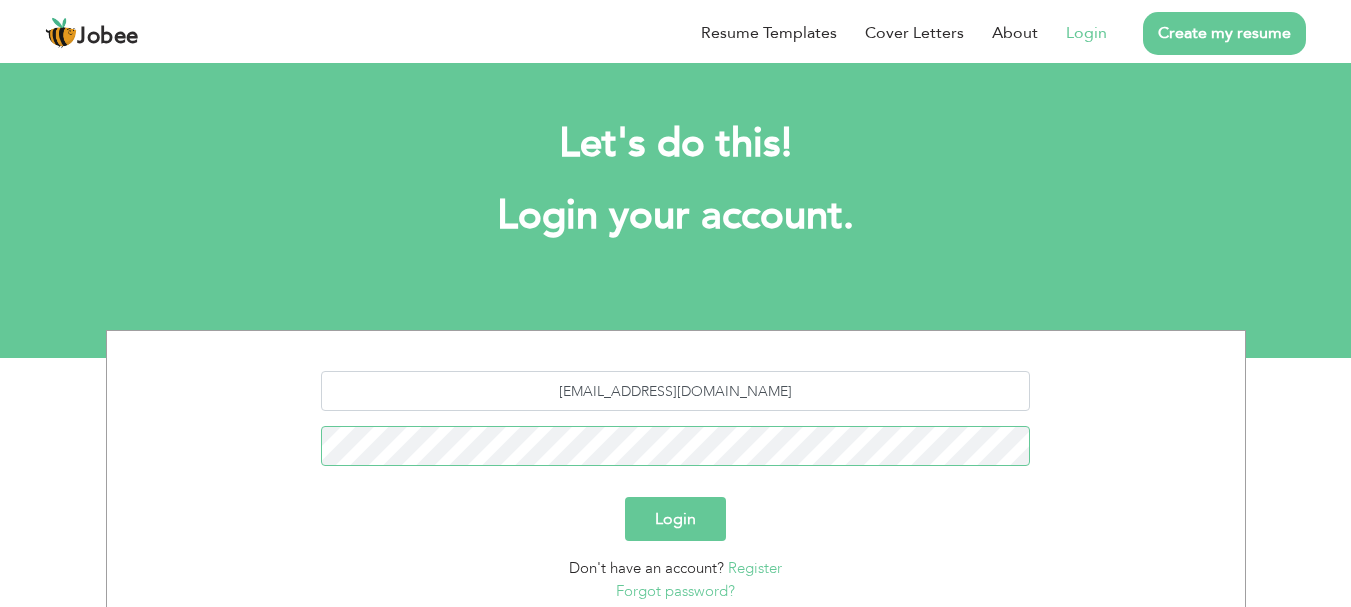 click on "Login" at bounding box center [675, 519] 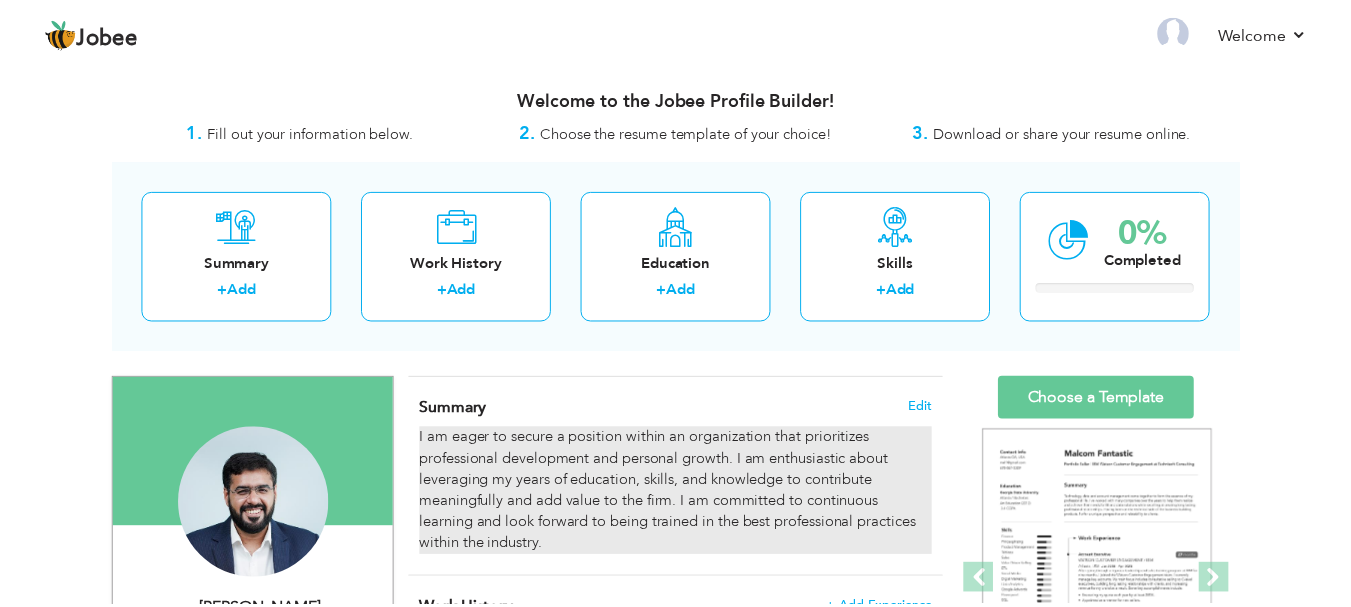 scroll, scrollTop: 0, scrollLeft: 0, axis: both 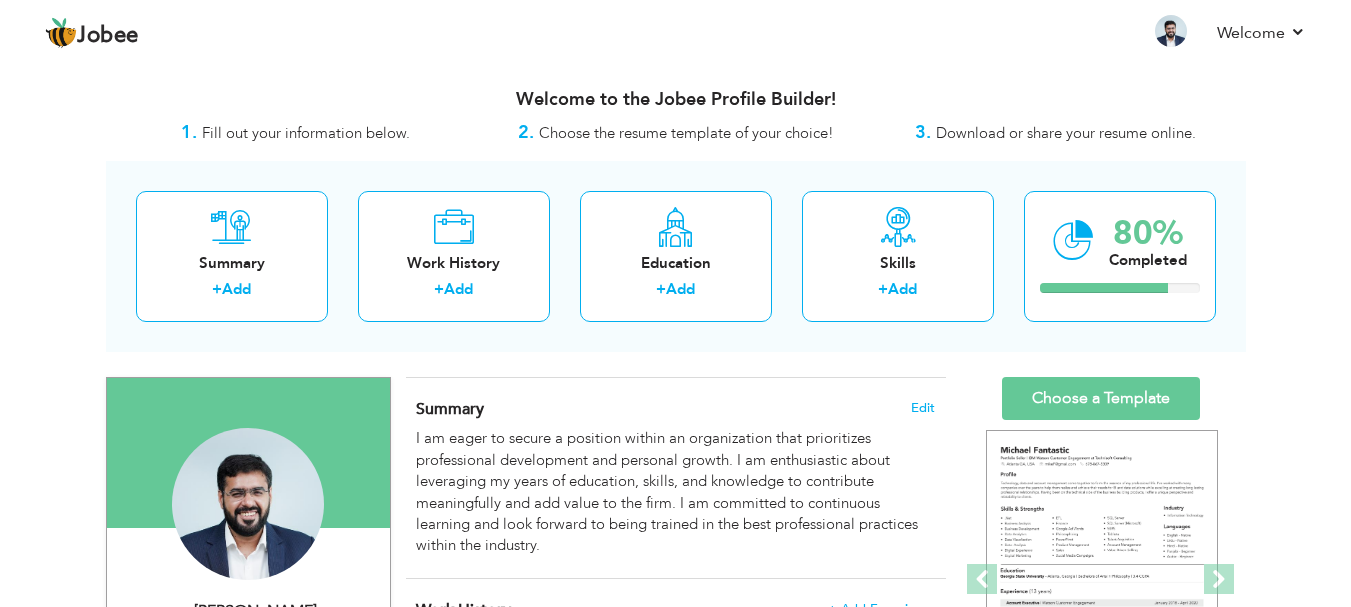 click on "View Resume
Export PDF
Profile
Summary
Public Link
Experience
Education
Awards
Work Histroy
Projects
Certifications
Skills
Preferred Job City" at bounding box center (675, 1776) 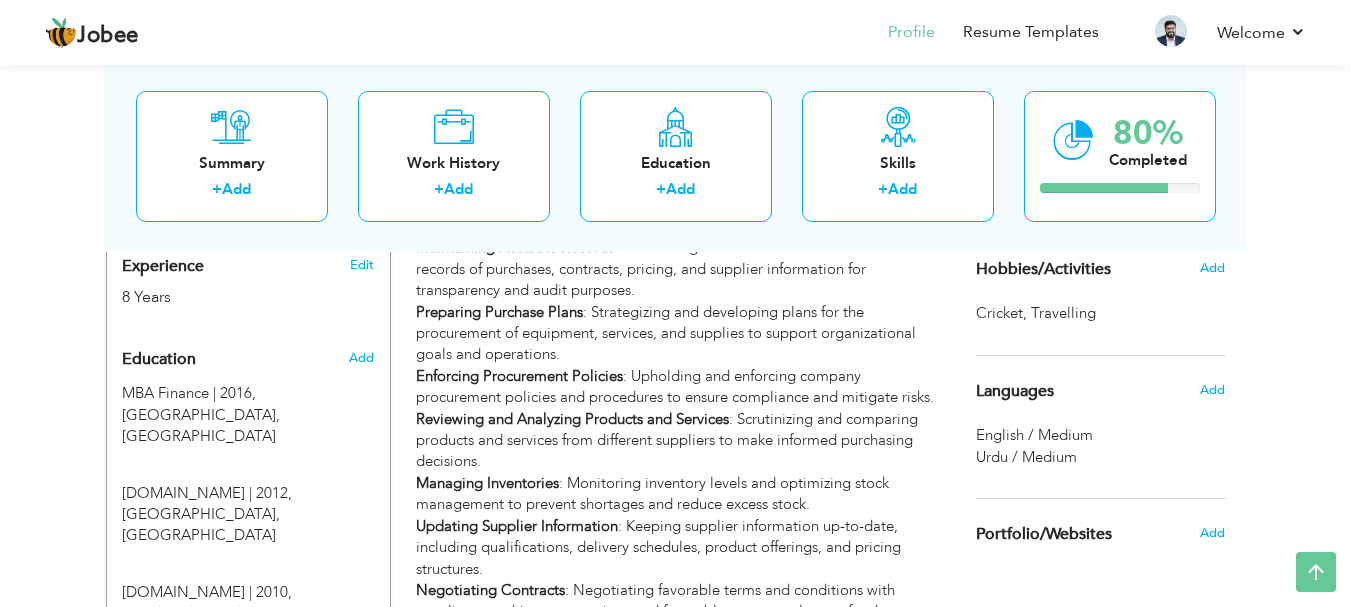 scroll, scrollTop: 760, scrollLeft: 0, axis: vertical 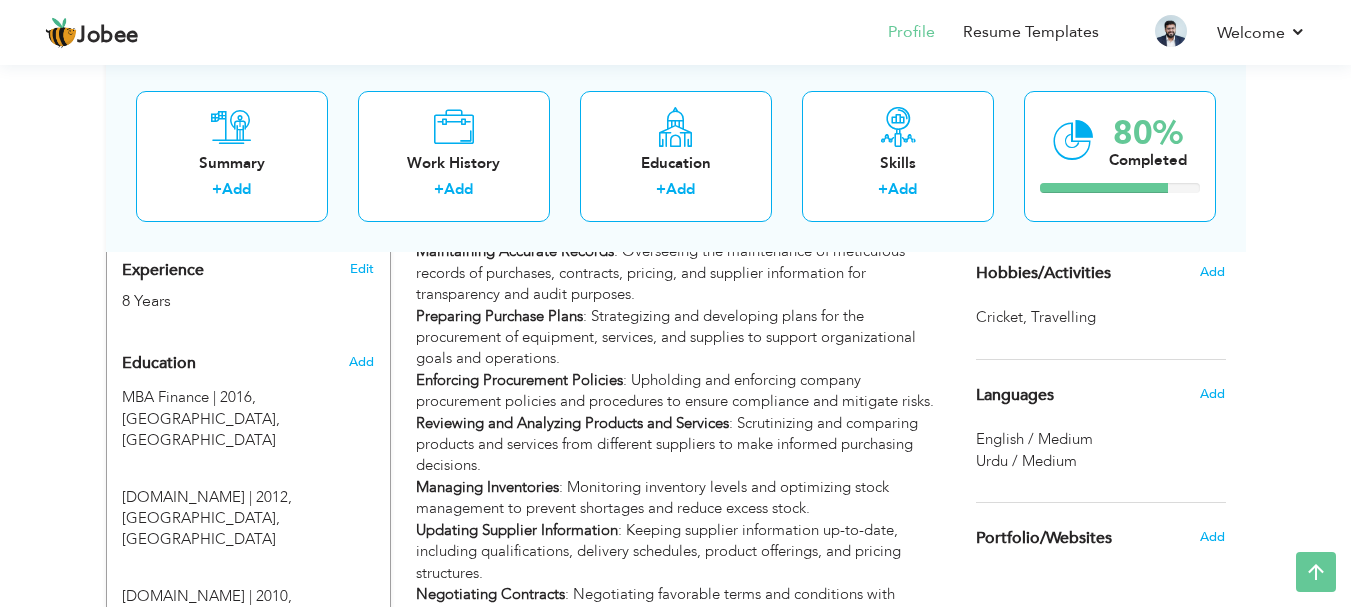 click on "View Resume
Export PDF
Profile
Summary
Public Link
Experience
Education
Awards
Work Histroy
Projects
Certifications
Skills
Preferred Job City" at bounding box center (675, 1016) 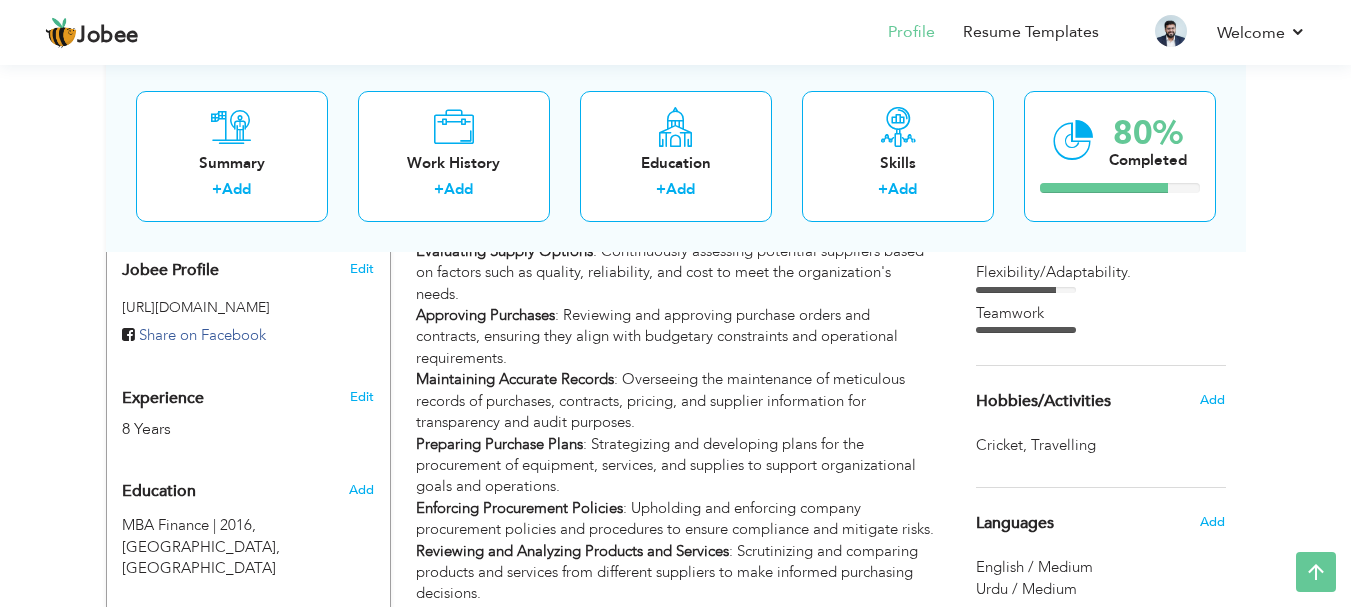 scroll, scrollTop: 680, scrollLeft: 0, axis: vertical 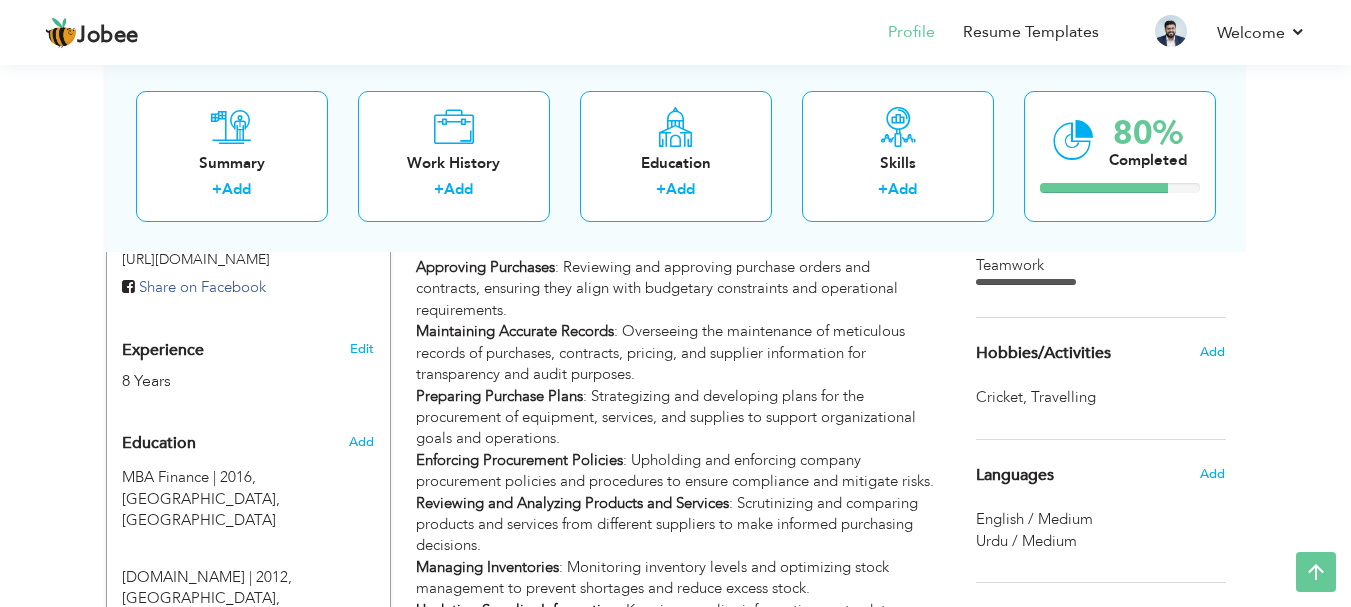 click on "Languages" at bounding box center [1015, 476] 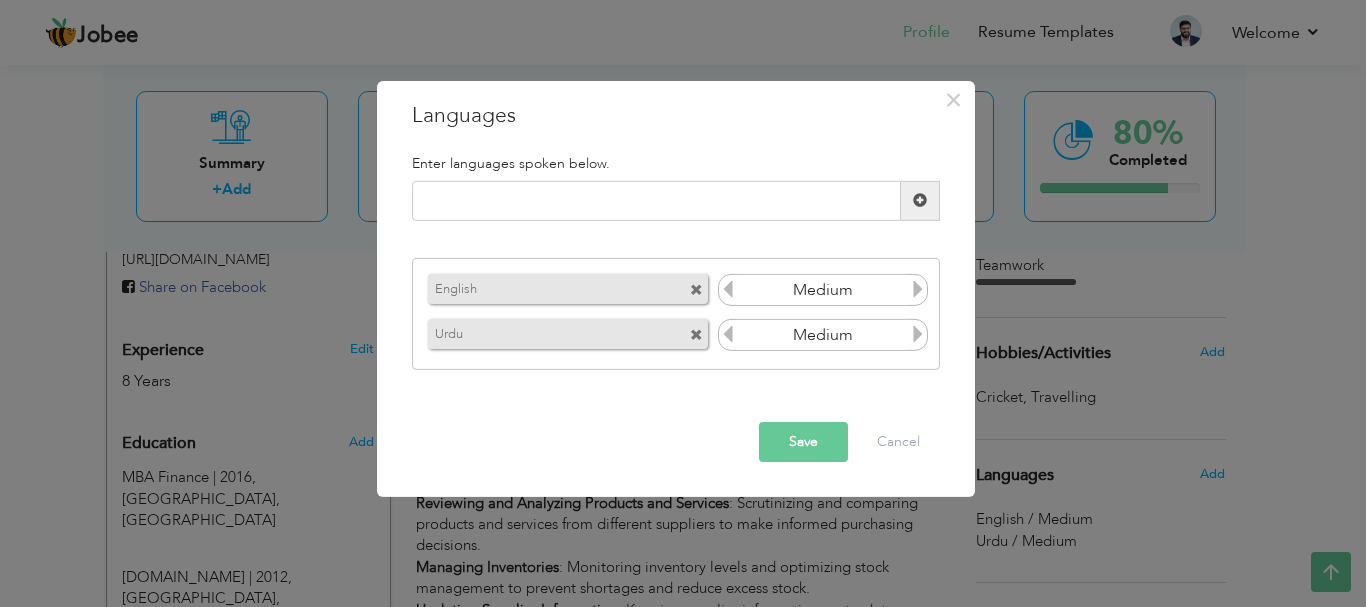 click at bounding box center [728, 289] 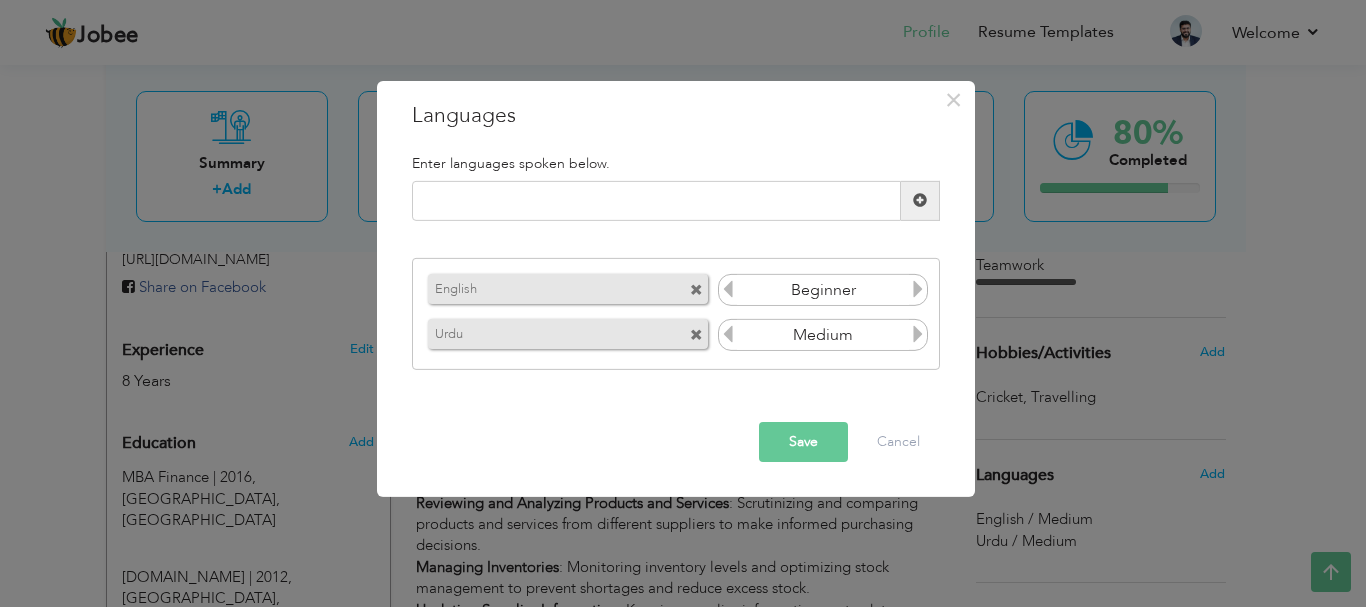 click at bounding box center [918, 289] 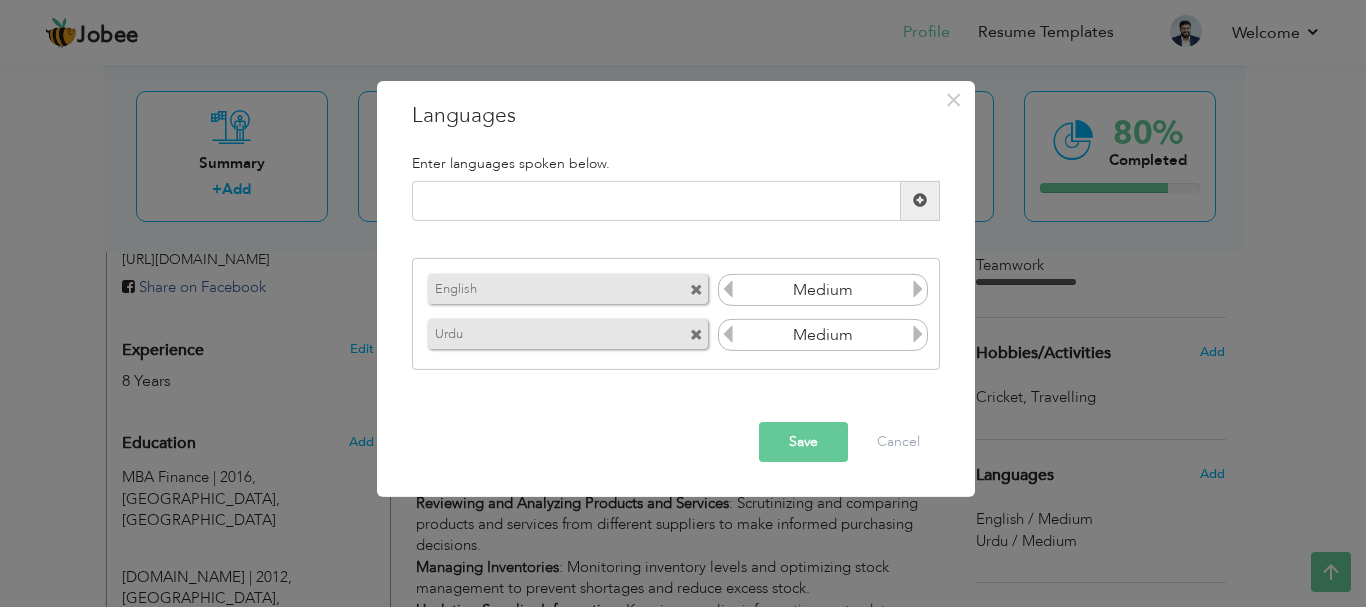 click at bounding box center (918, 334) 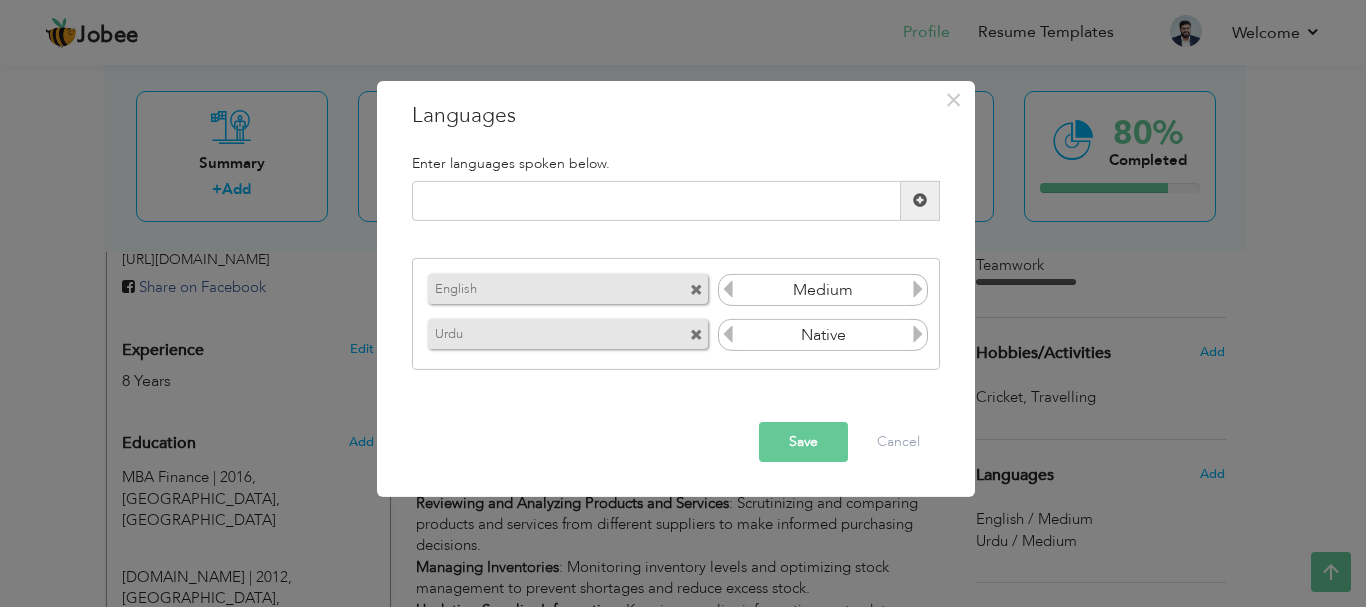 click at bounding box center (728, 334) 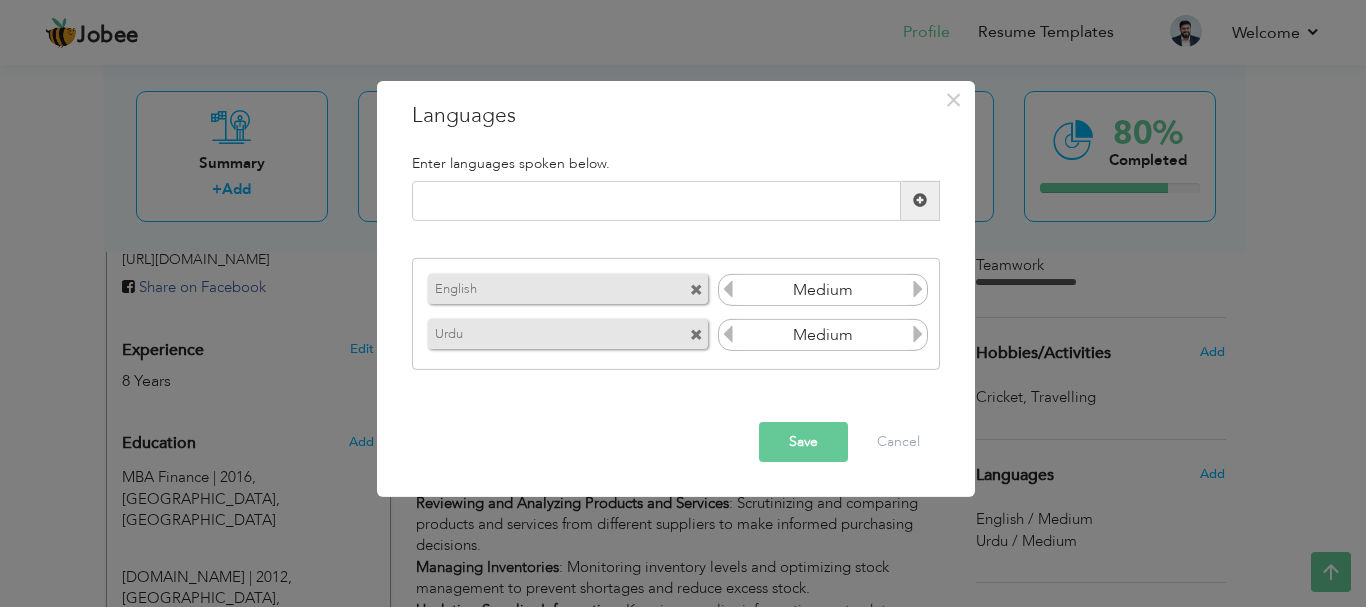 click at bounding box center (728, 334) 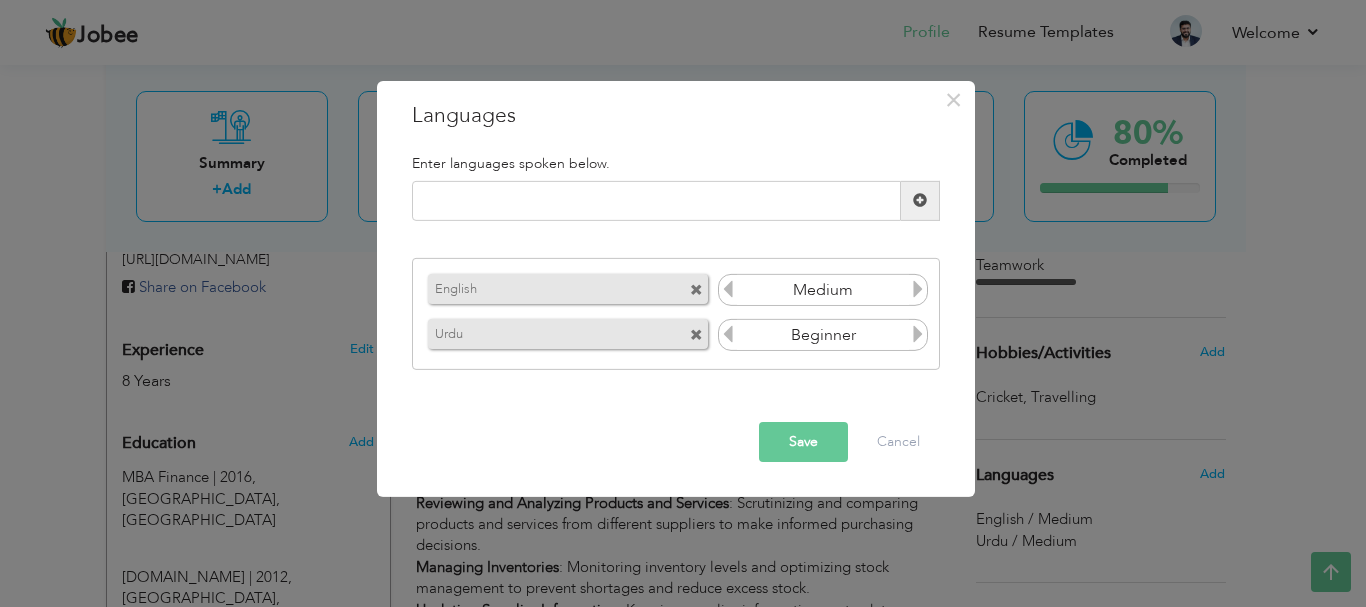 click at bounding box center (728, 334) 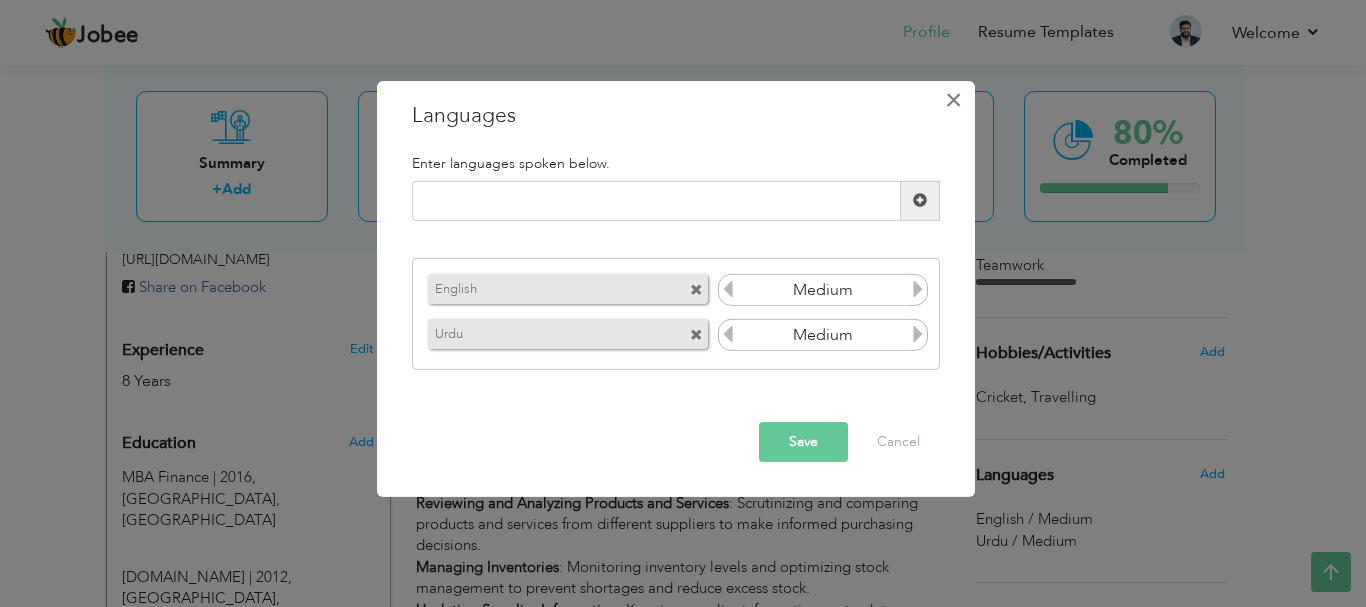 click on "×" at bounding box center [953, 99] 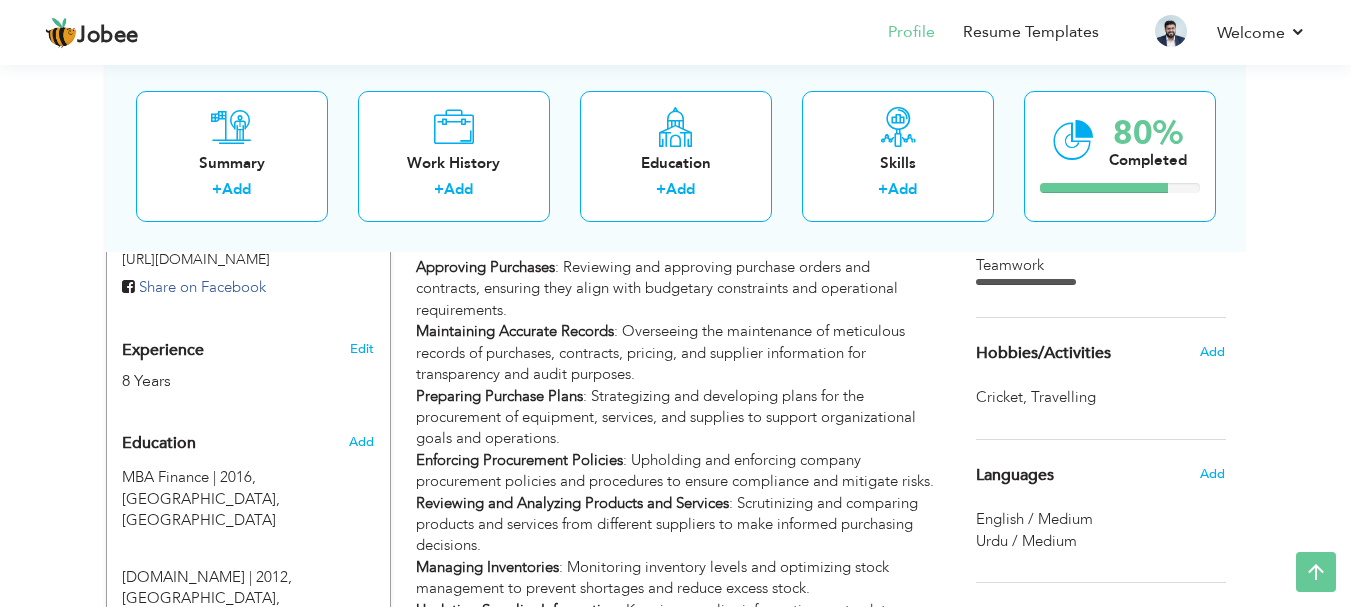 click on "View Resume
Export PDF
Profile
Summary
Public Link
Experience
Education
Awards
Work Histroy
Projects
Certifications
Skills
Preferred Job City" at bounding box center [675, 1096] 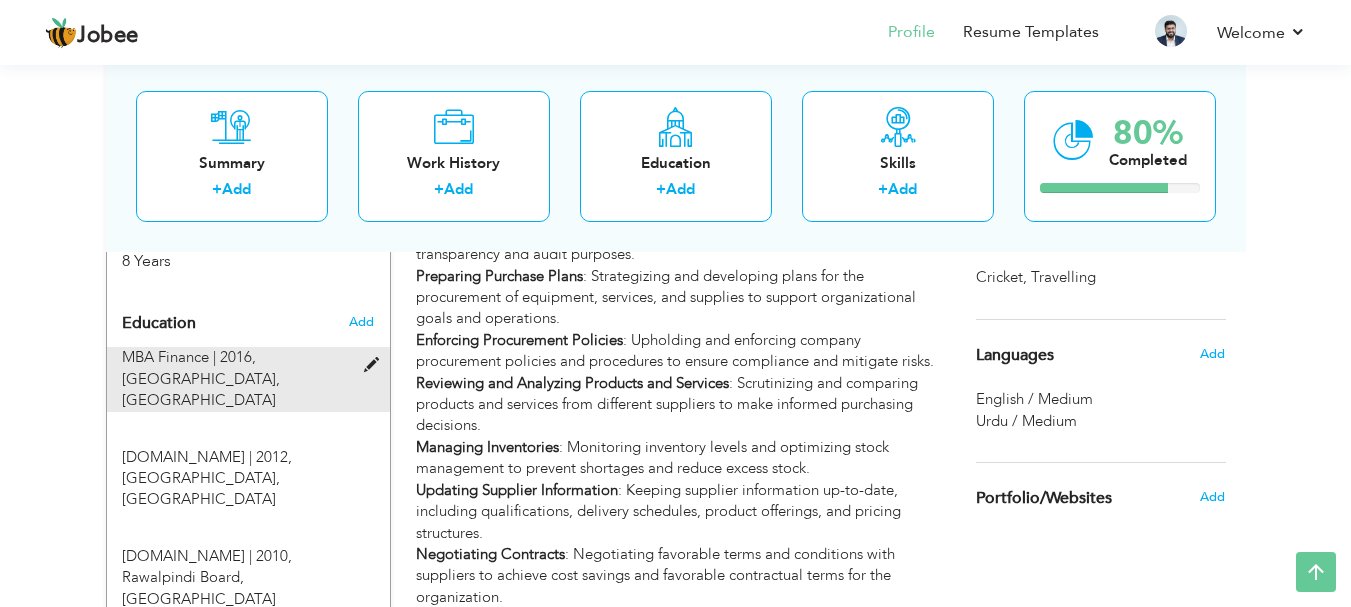 click on "MBA Finance   |  2016,
Bahria University, Islamabad" at bounding box center (236, 379) 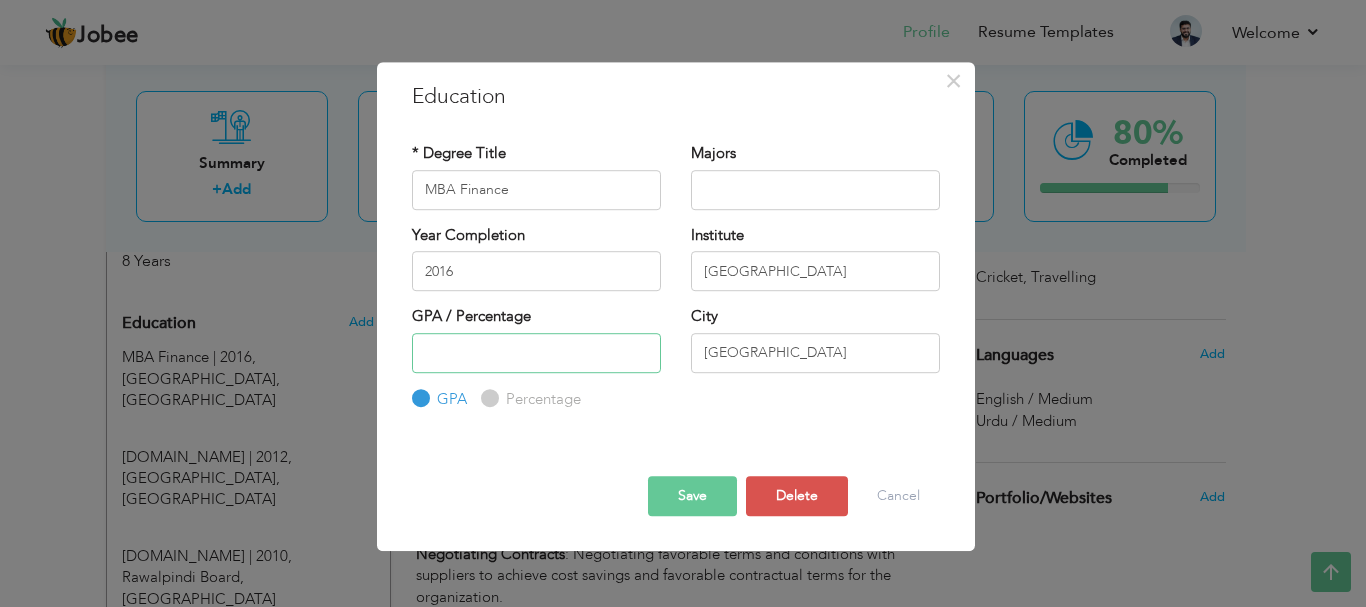 click at bounding box center (536, 353) 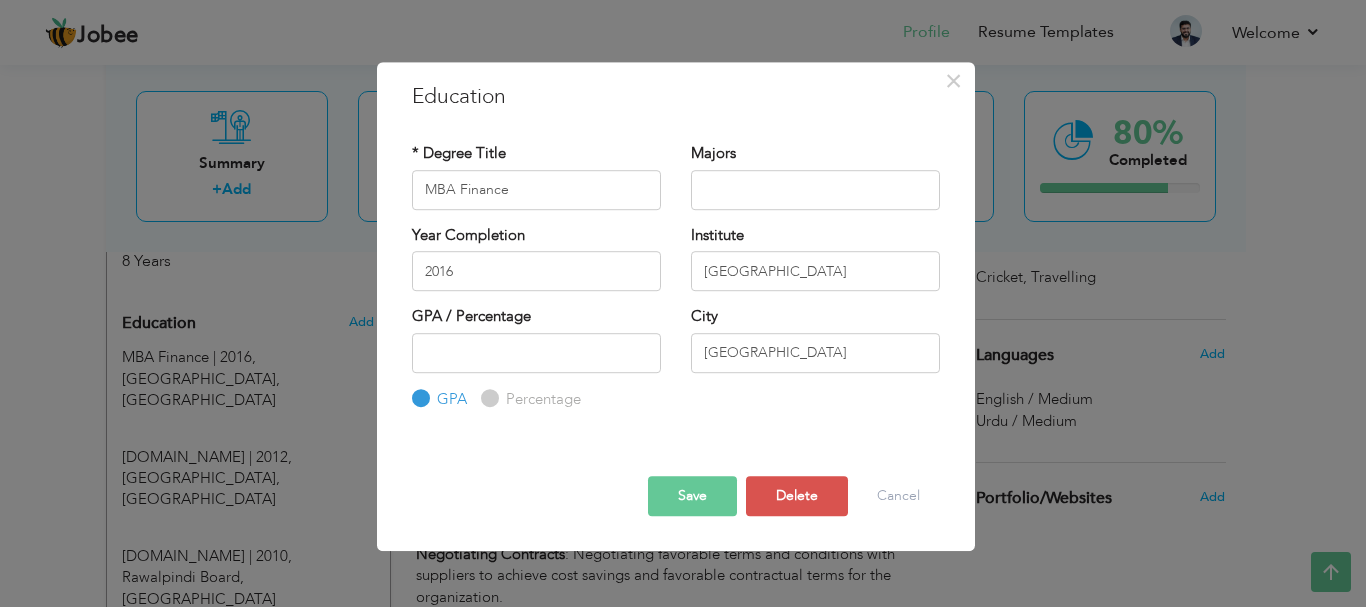 click on "×
Education
* Degree Title
MBA Finance
Majors
Year Completion 2016" at bounding box center [683, 303] 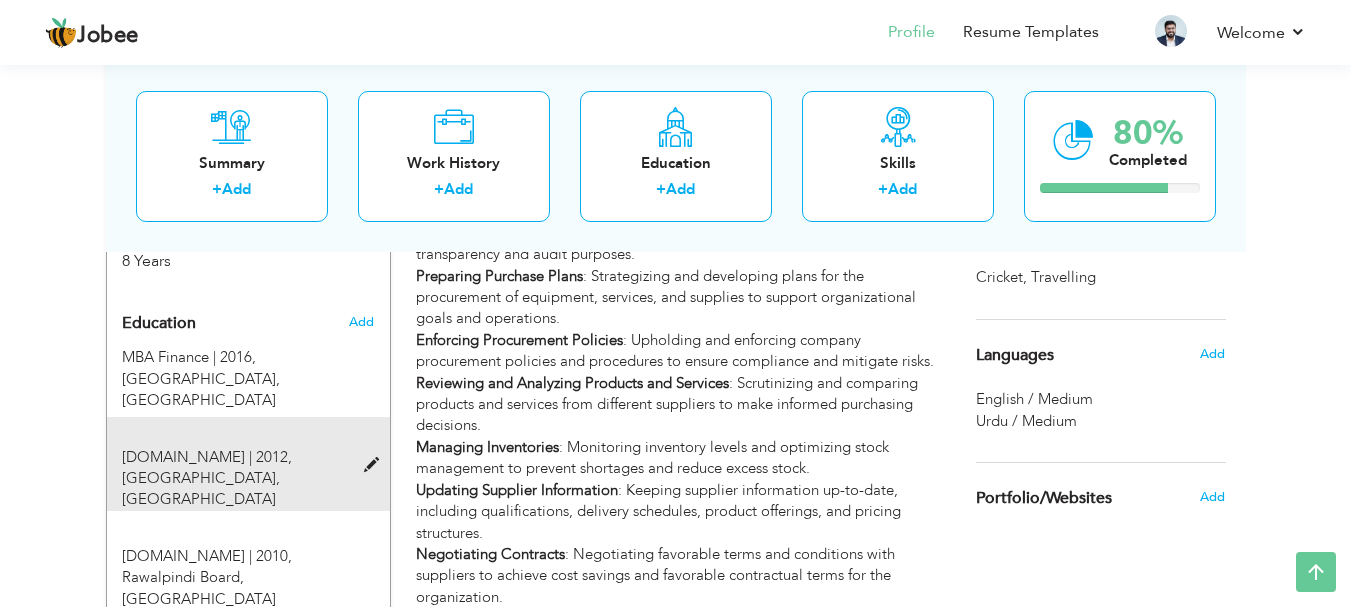 click on "[GEOGRAPHIC_DATA], [GEOGRAPHIC_DATA]" at bounding box center (201, 488) 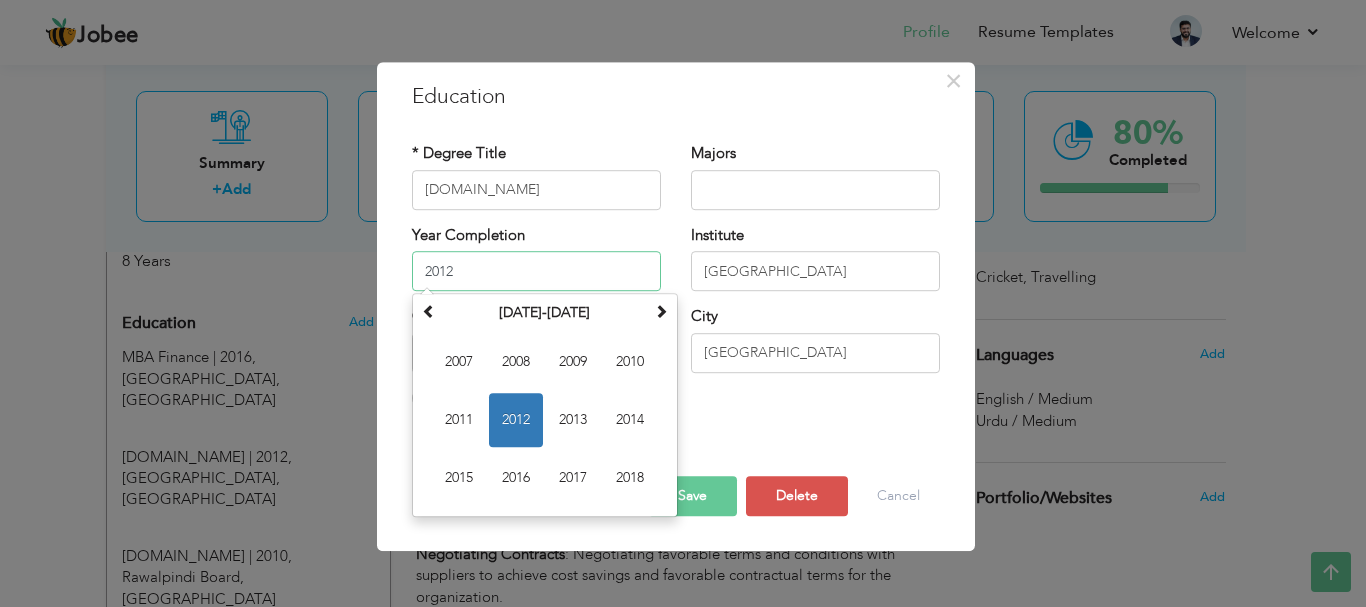 click on "2012" at bounding box center (536, 271) 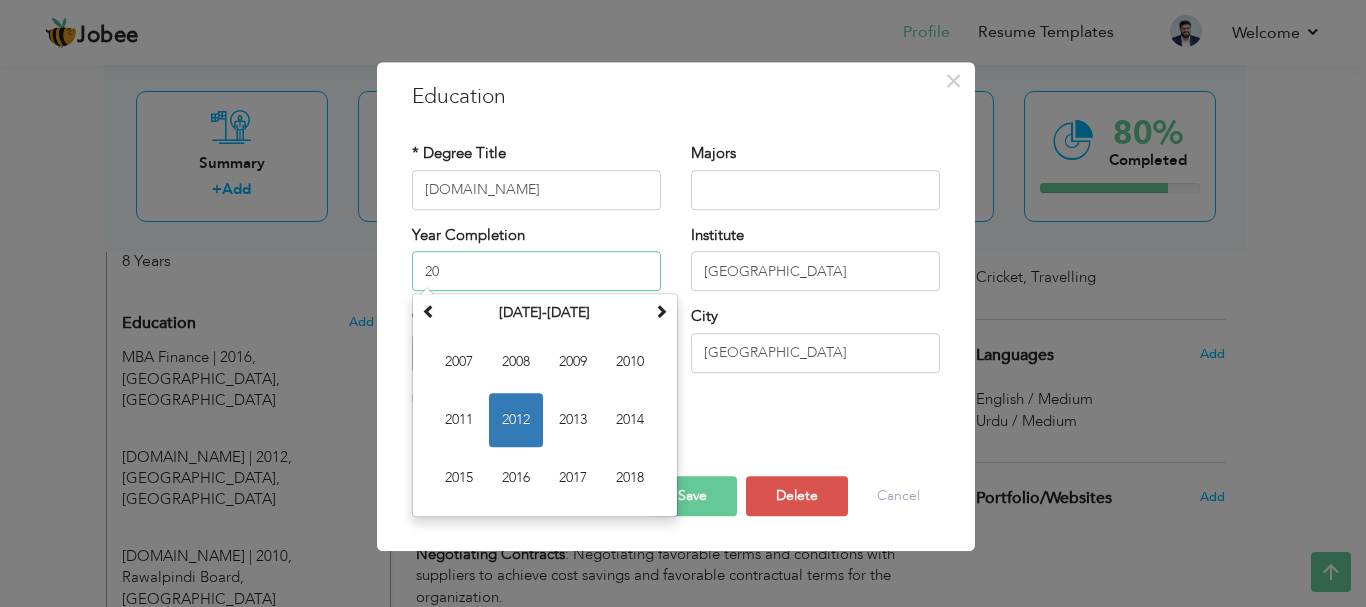 type on "2" 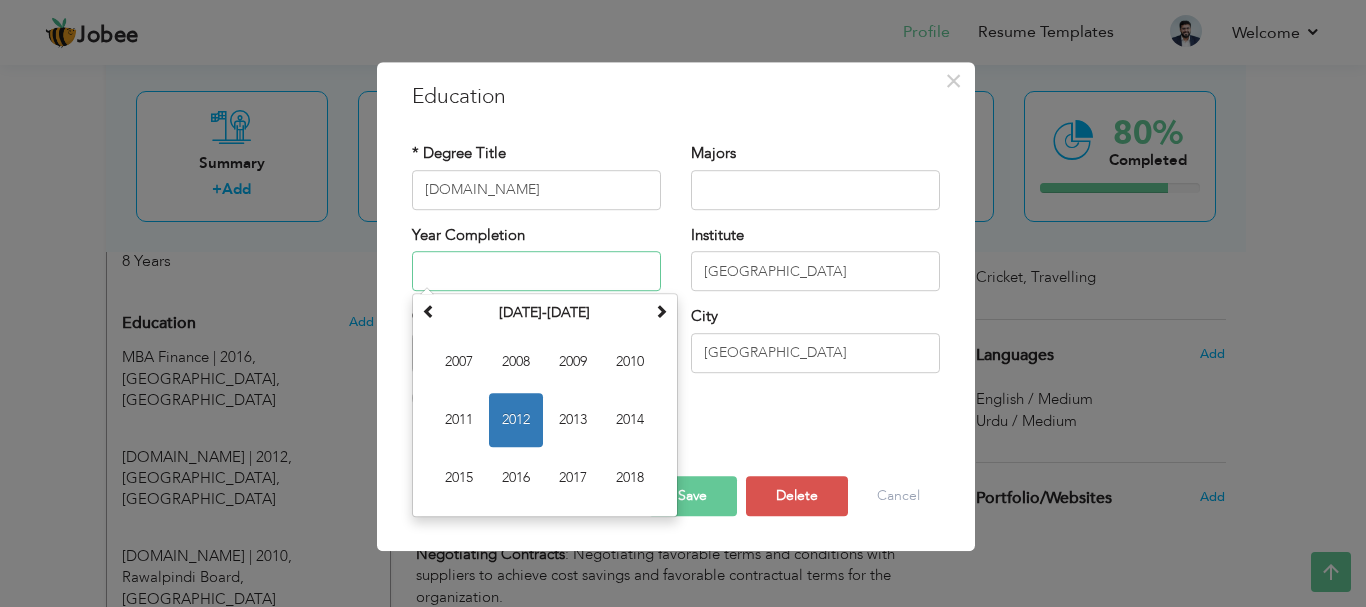 type 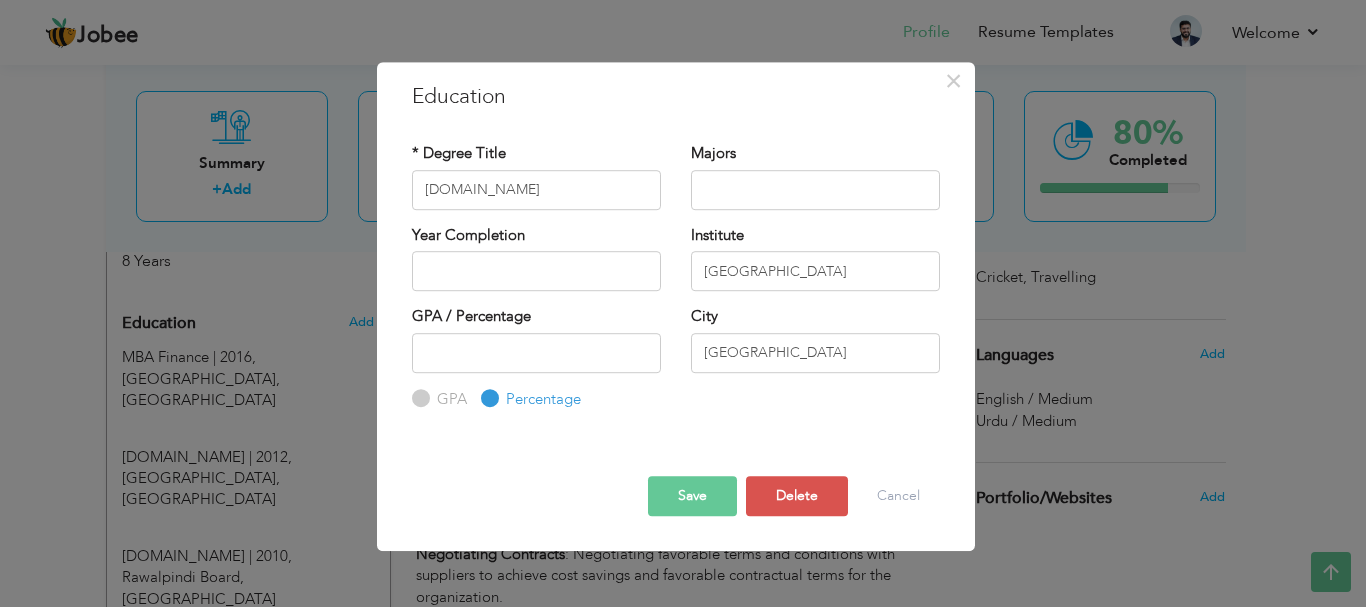 click on "×
Education
* Degree Title
B.Com
Majors
Year Completion Institute" at bounding box center [683, 303] 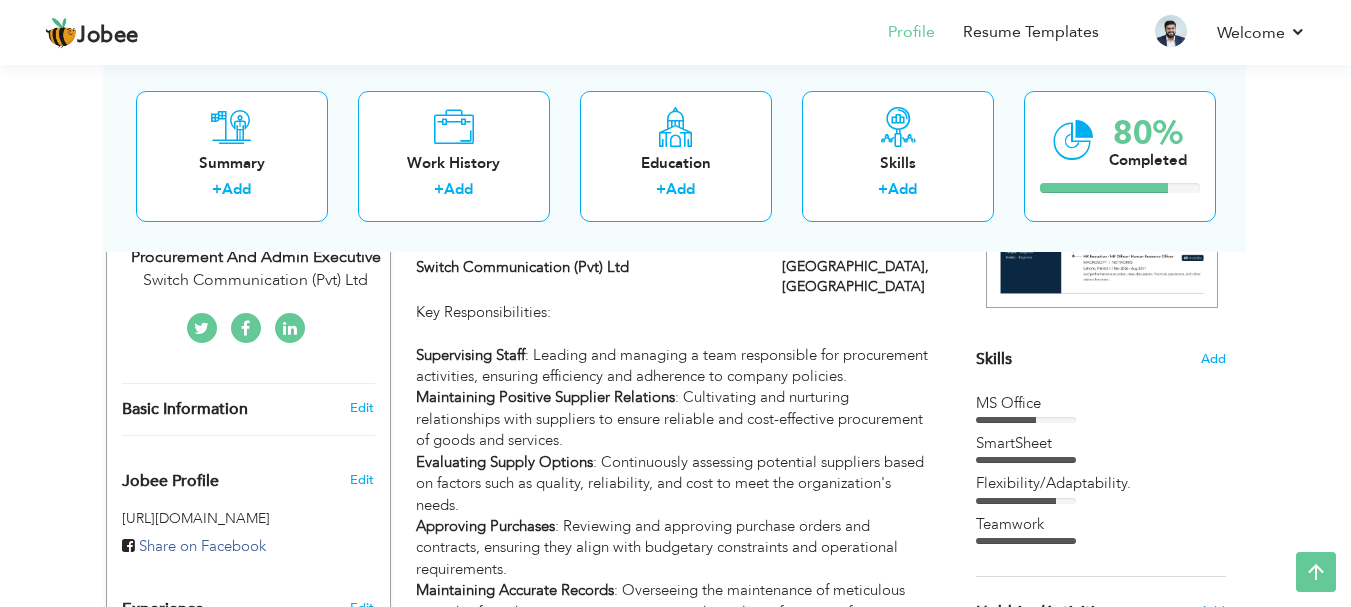 scroll, scrollTop: 360, scrollLeft: 0, axis: vertical 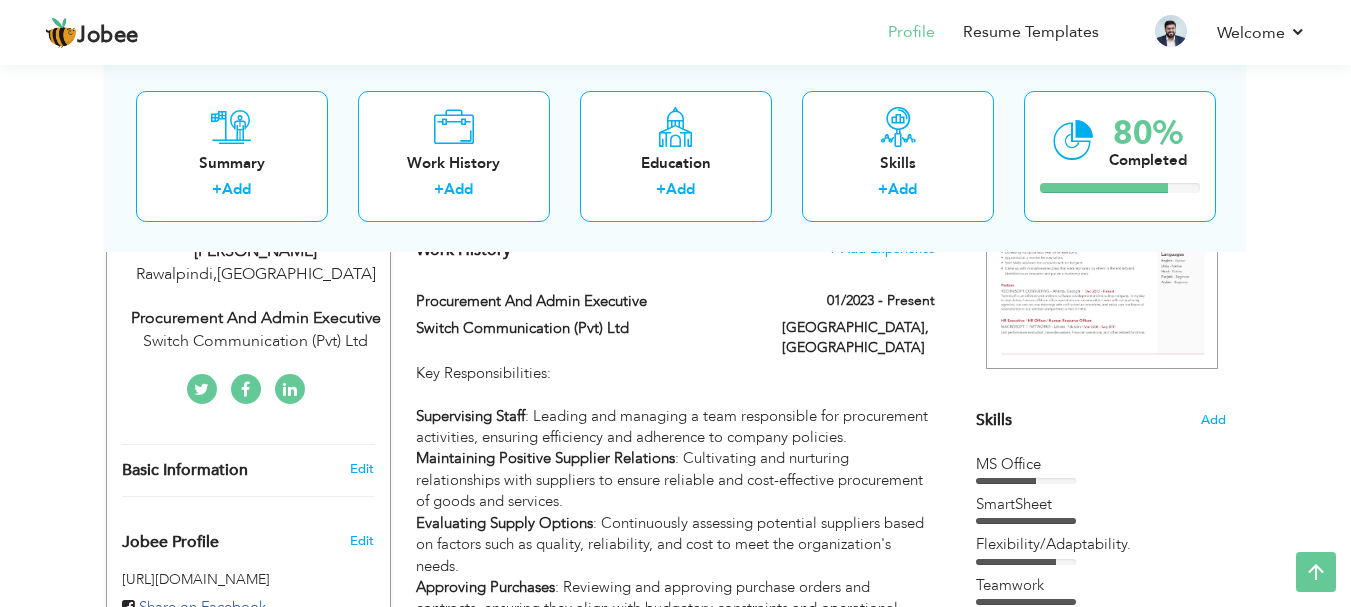 click at bounding box center (1026, 481) 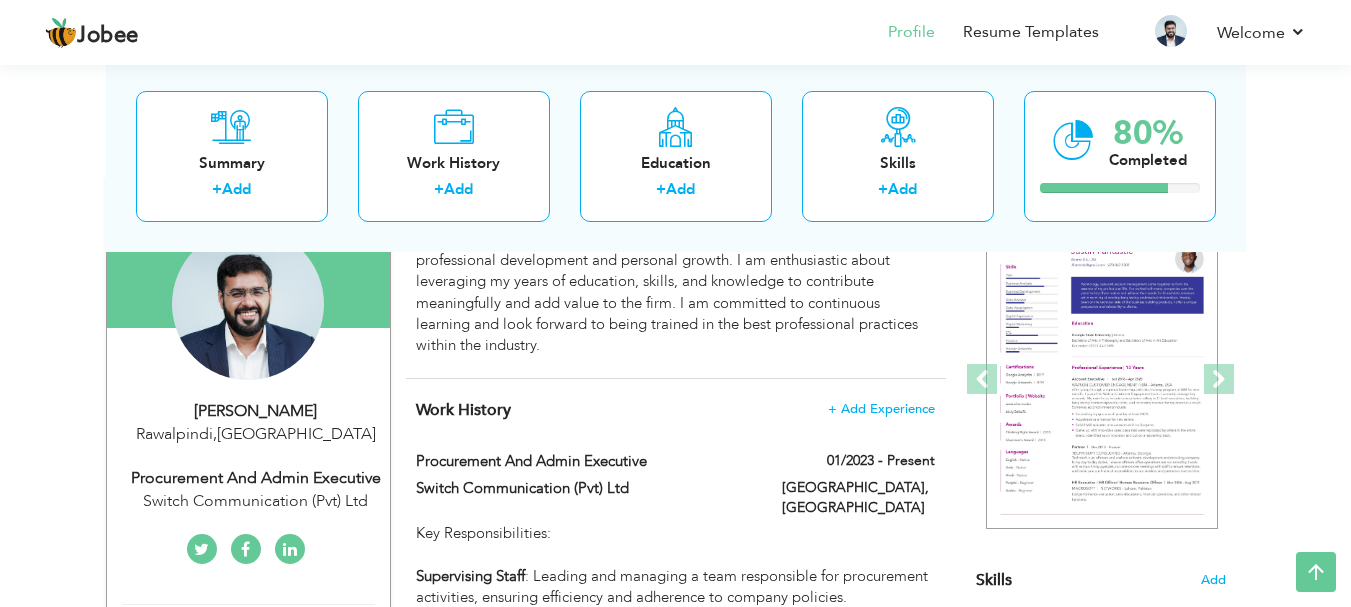 scroll, scrollTop: 160, scrollLeft: 0, axis: vertical 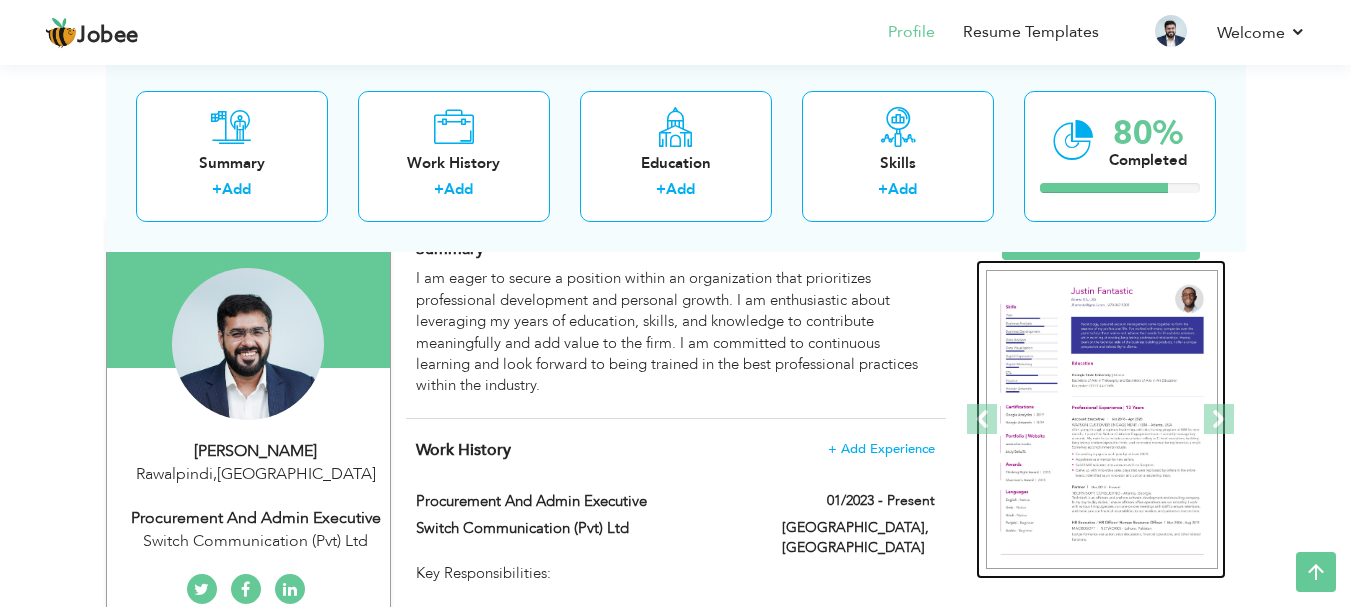 click at bounding box center [1102, 420] 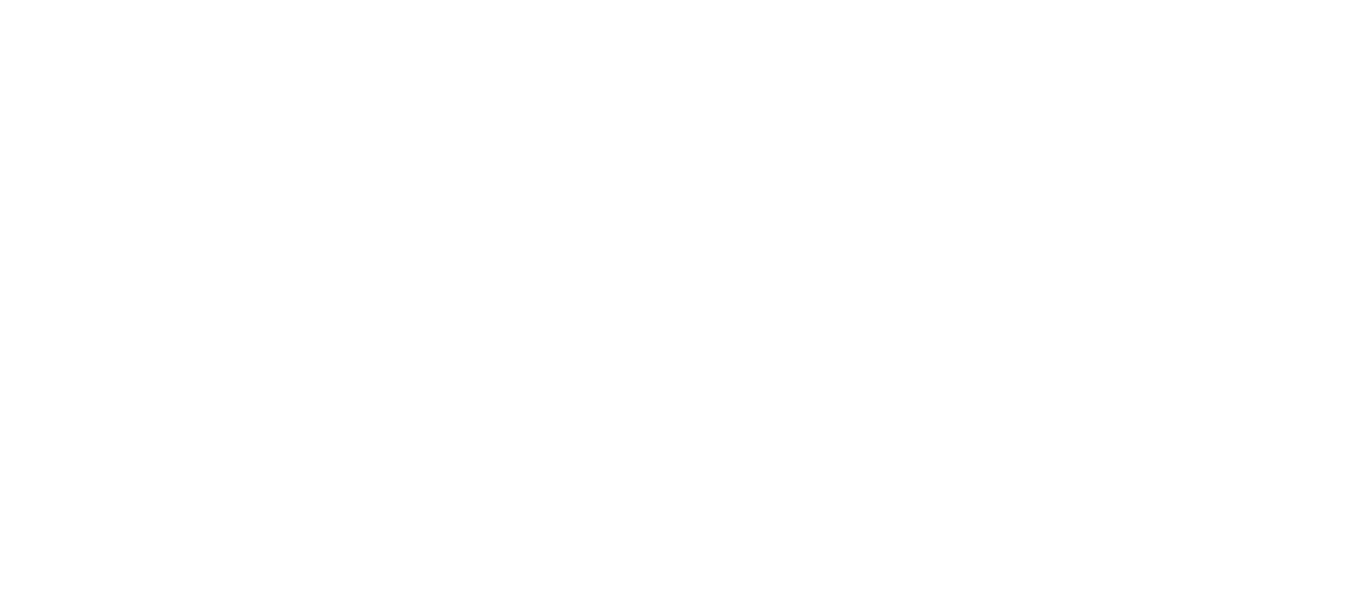 scroll, scrollTop: 0, scrollLeft: 0, axis: both 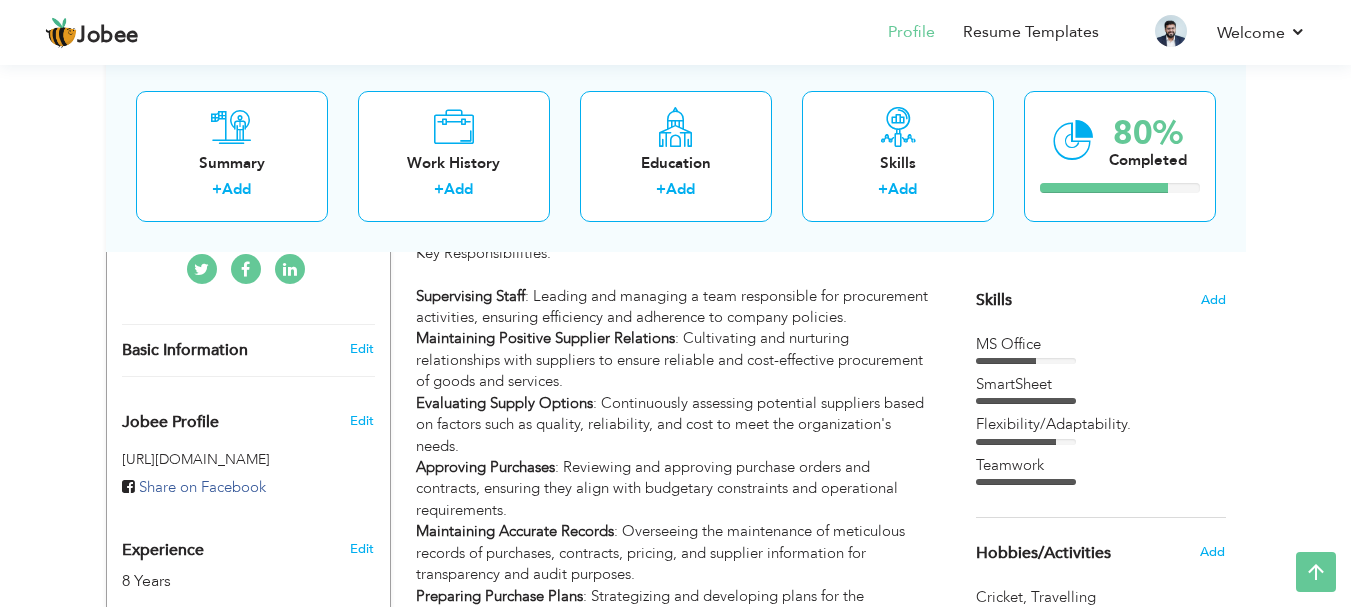 click on "Basic Information" at bounding box center (185, 351) 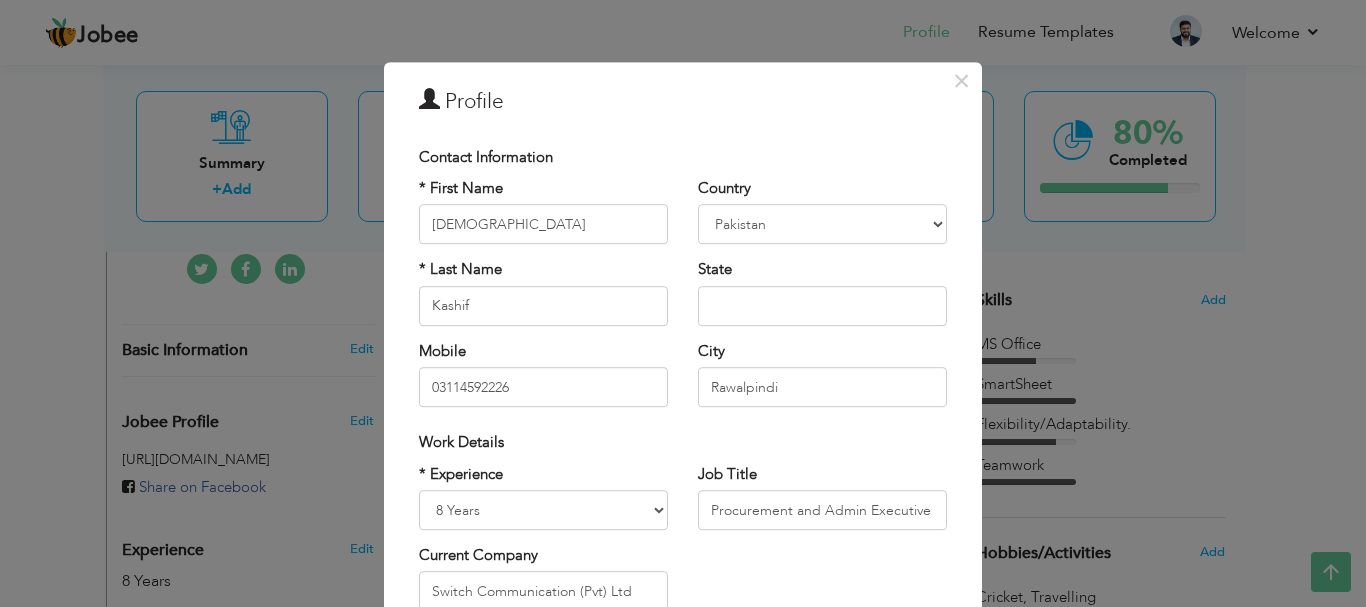 click on "×
Profile
Contact Information
* First Name
Muhammad
* Last Name
Aruba" at bounding box center (683, 303) 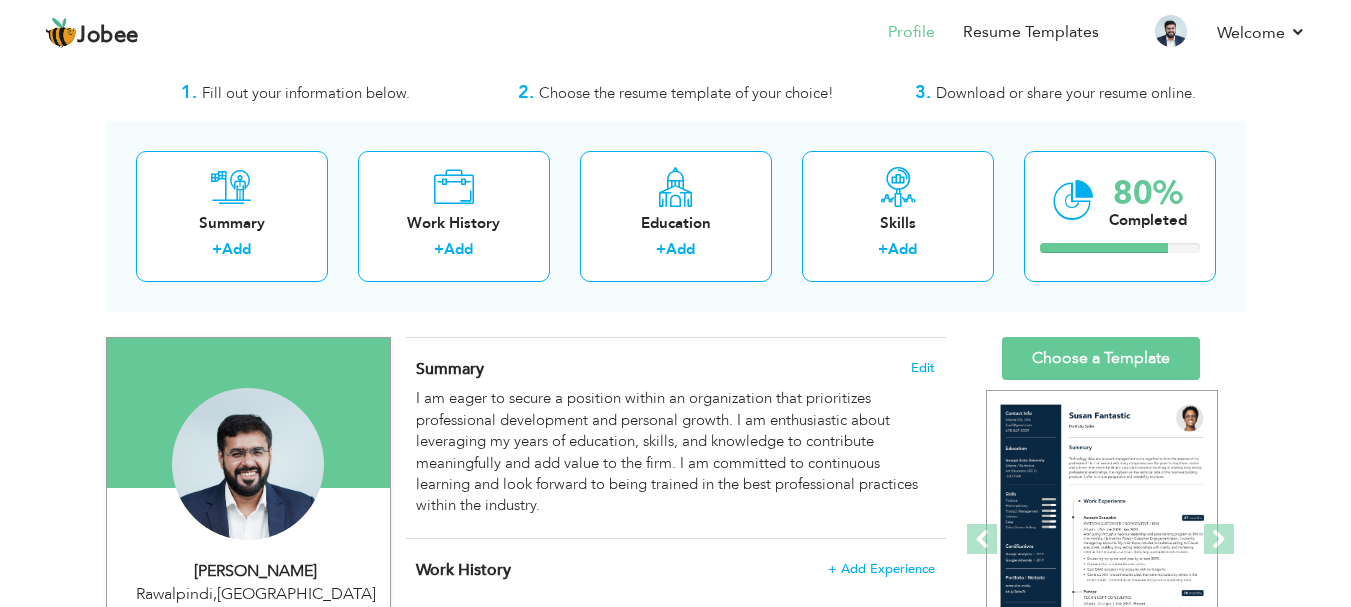 scroll, scrollTop: 160, scrollLeft: 0, axis: vertical 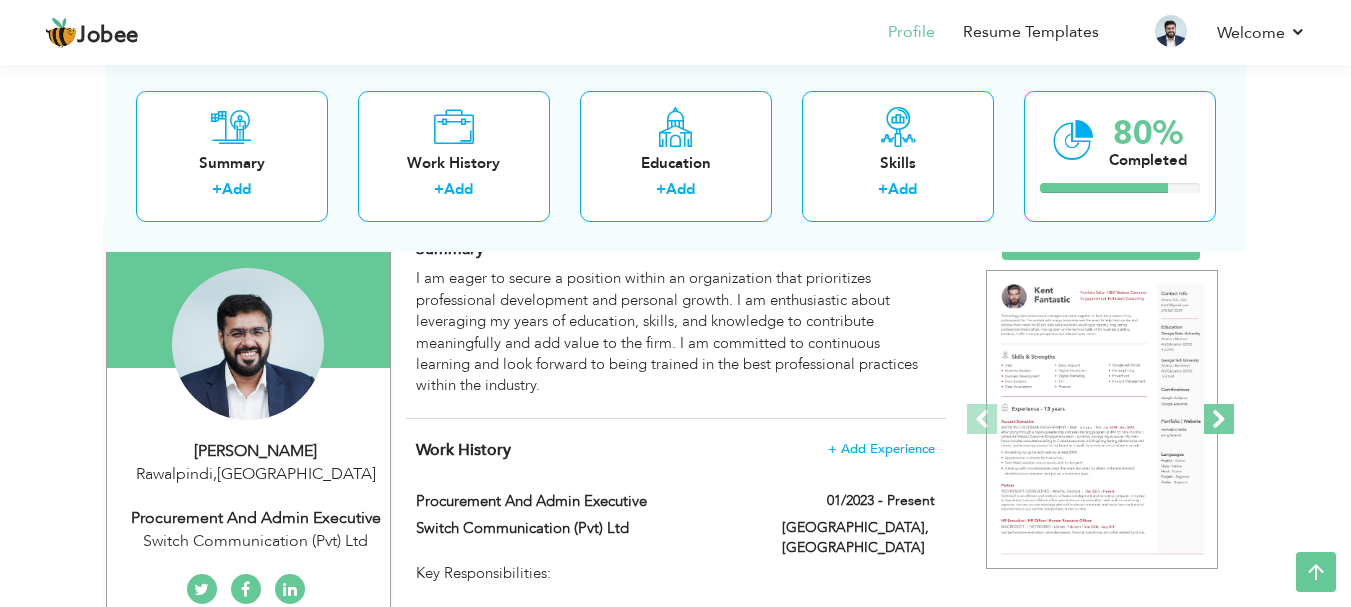 click at bounding box center (1219, 419) 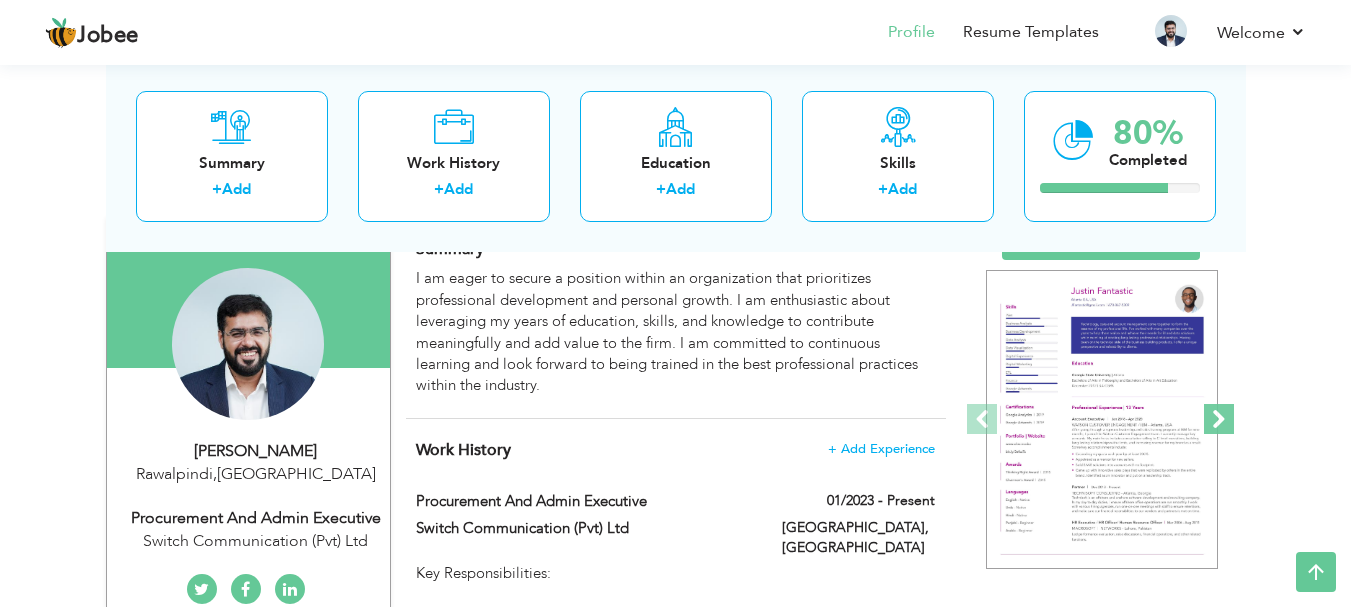 click at bounding box center (1219, 419) 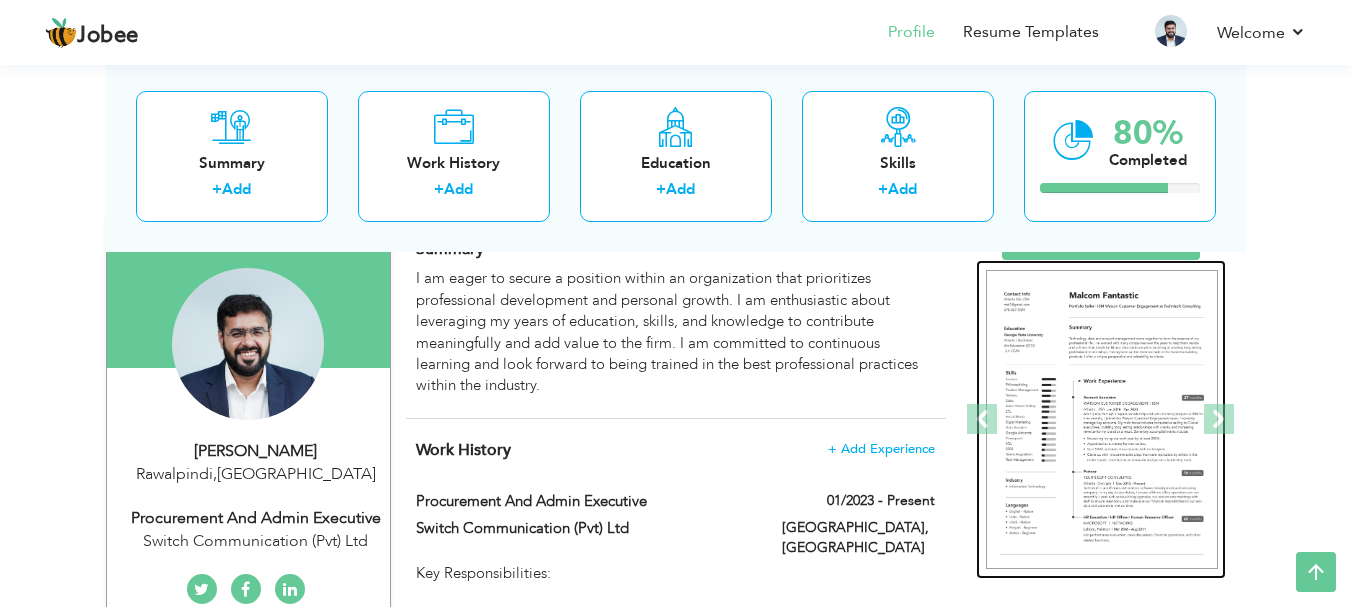 click at bounding box center (1102, 420) 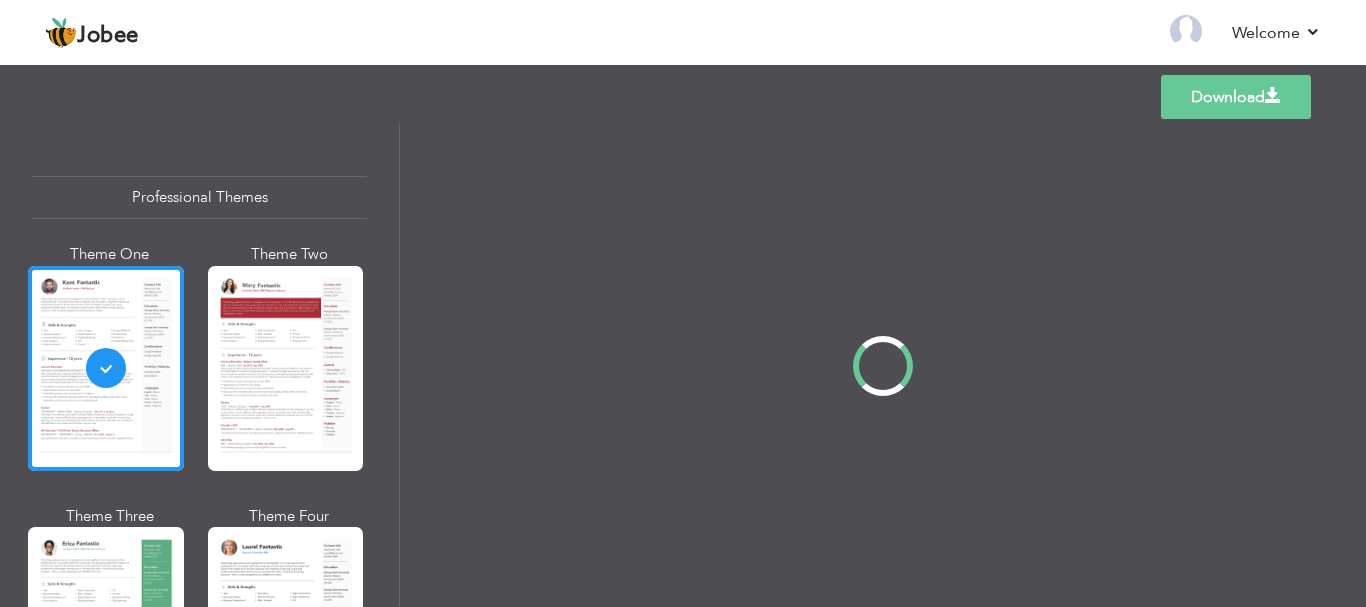 scroll, scrollTop: 0, scrollLeft: 0, axis: both 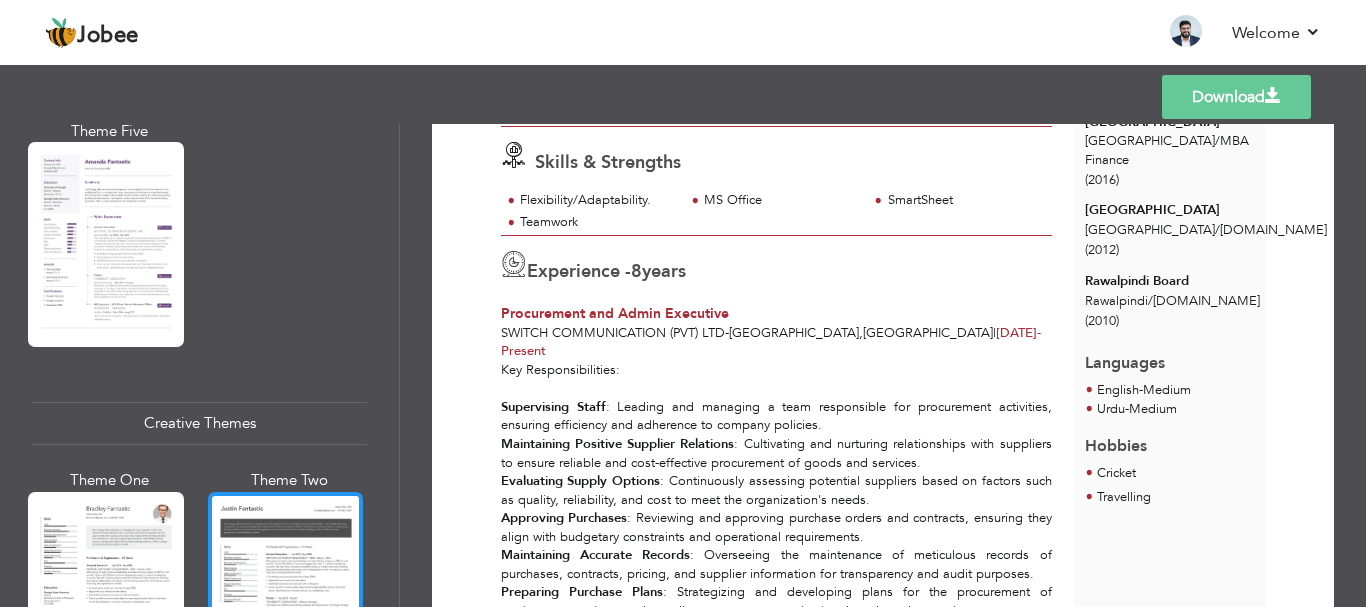 click at bounding box center (286, 594) 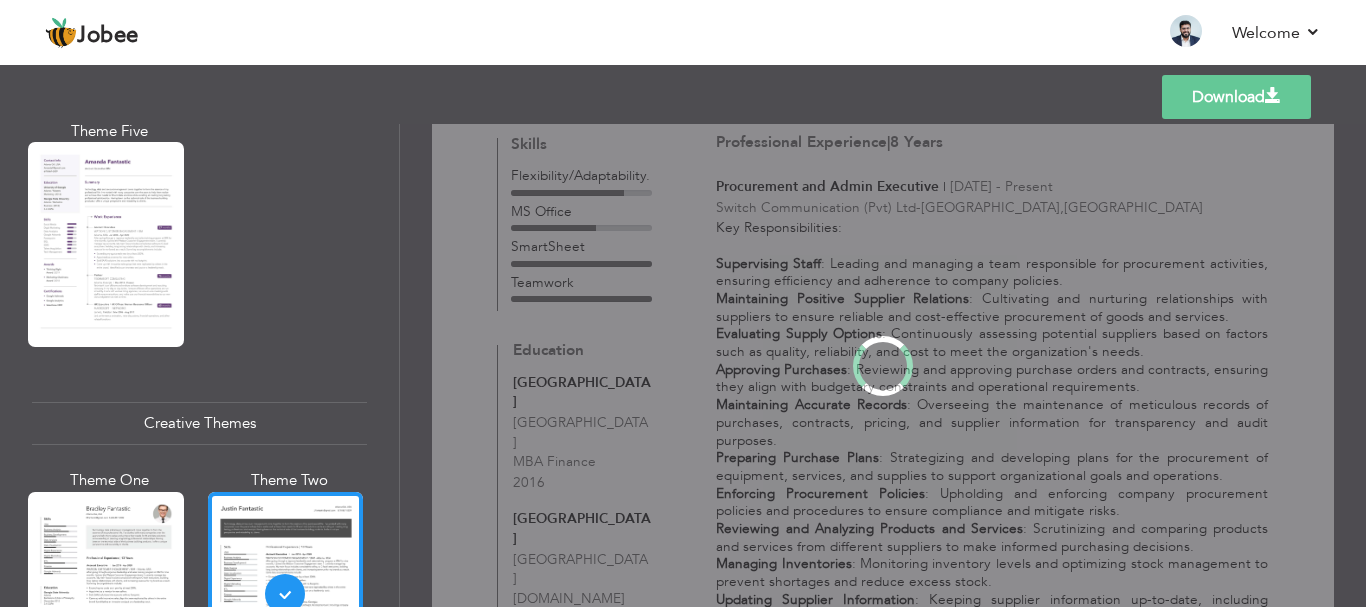 scroll, scrollTop: 0, scrollLeft: 0, axis: both 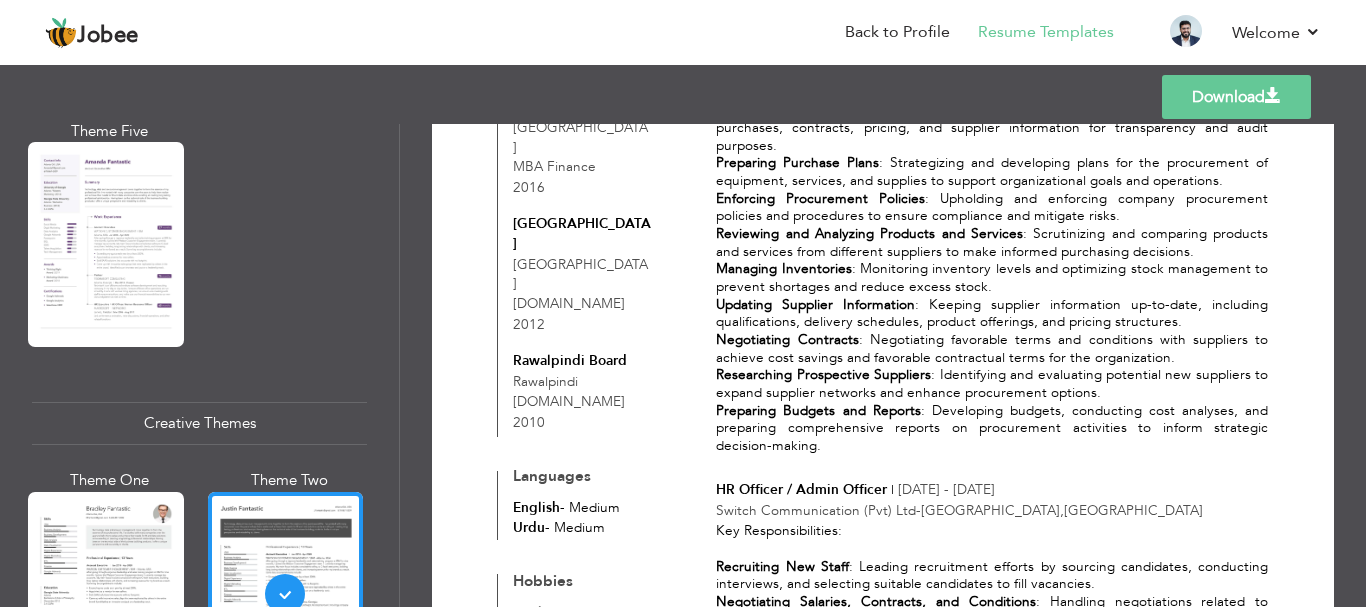 click on "Download" at bounding box center (1236, 97) 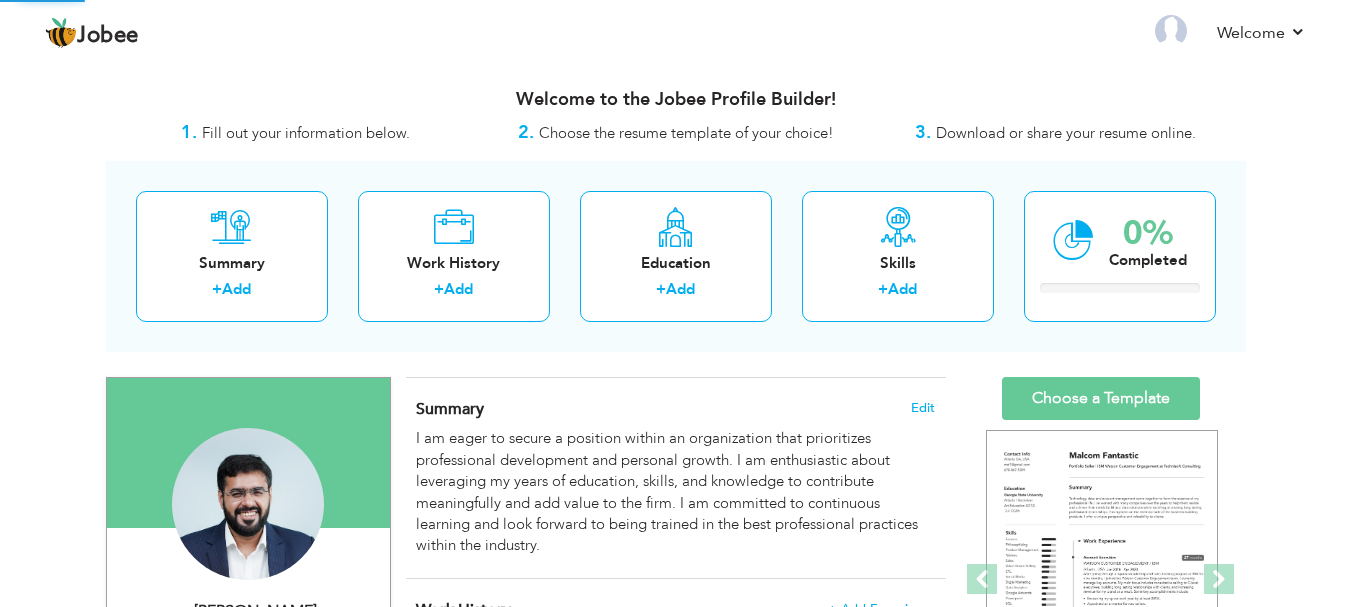 scroll, scrollTop: 0, scrollLeft: 0, axis: both 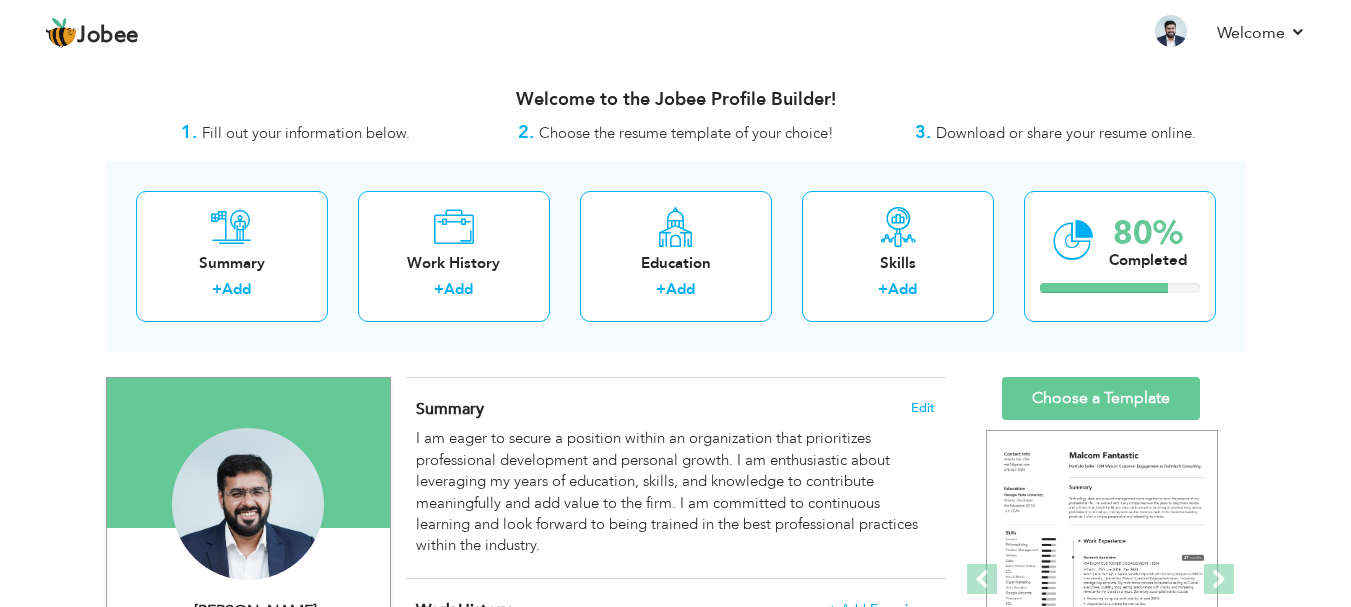 click on "View Resume
Export PDF
Profile
Summary
Public Link
Experience
Education
Awards
Work Histroy
Projects
Certifications
Skills
Preferred Job City" at bounding box center (675, 1776) 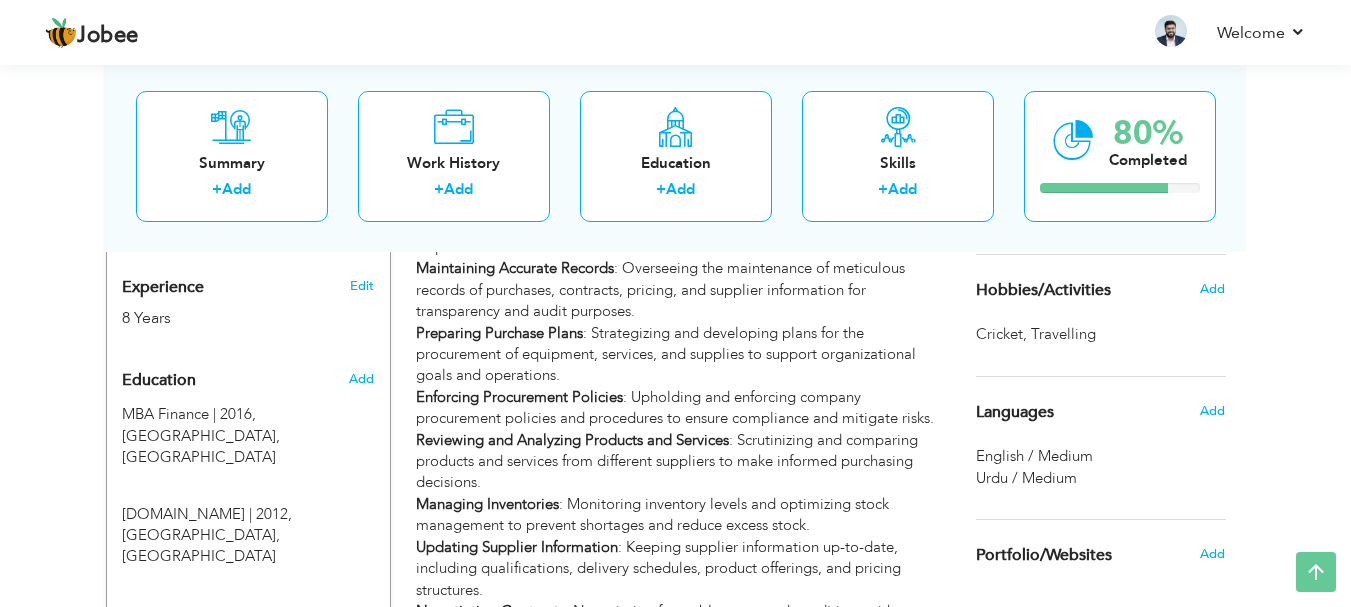 scroll, scrollTop: 760, scrollLeft: 0, axis: vertical 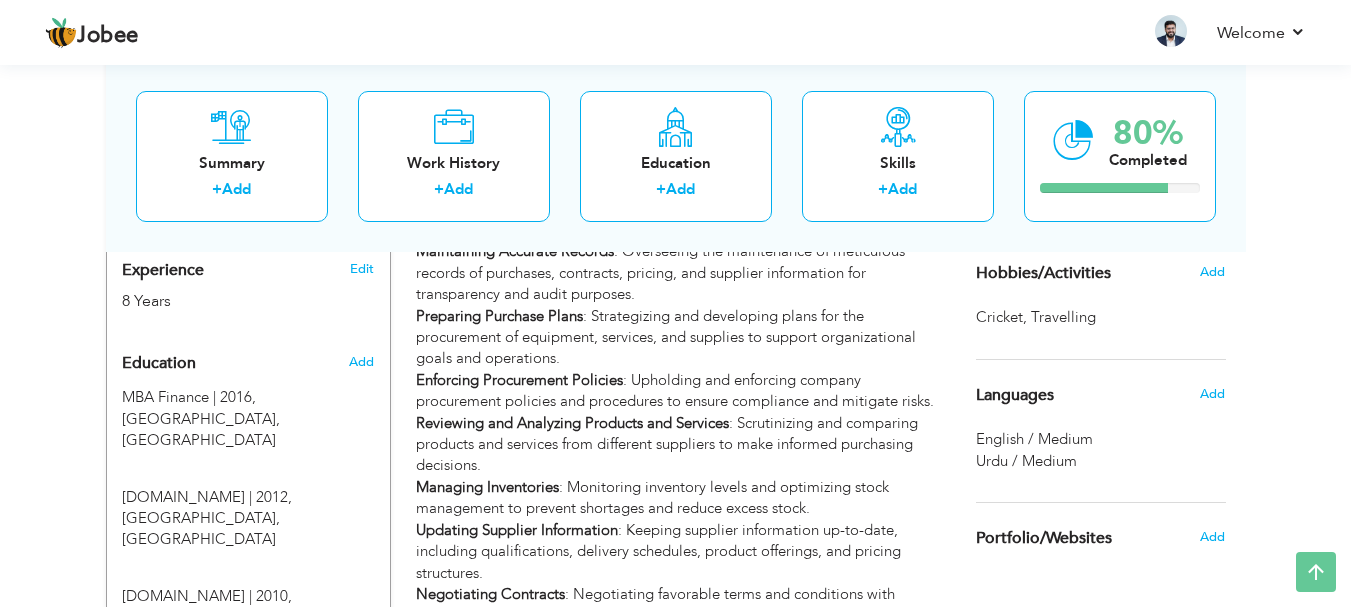 click on "Languages
Add" at bounding box center [1101, 395] 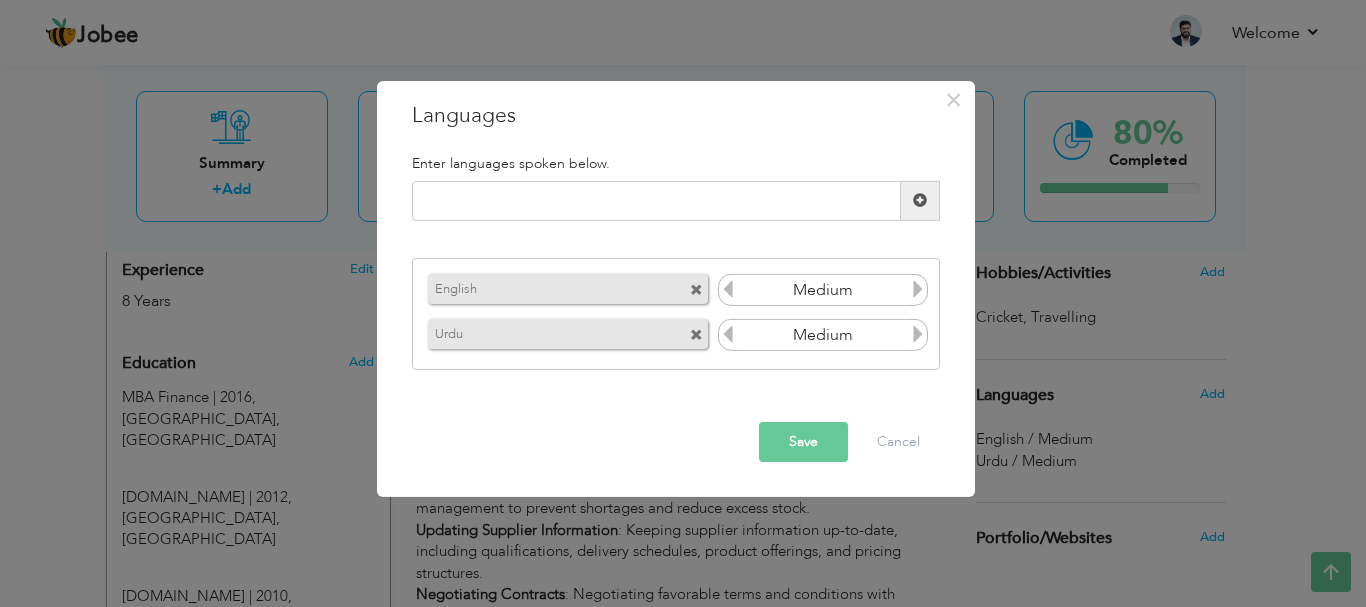 click on "Medium" at bounding box center (823, 290) 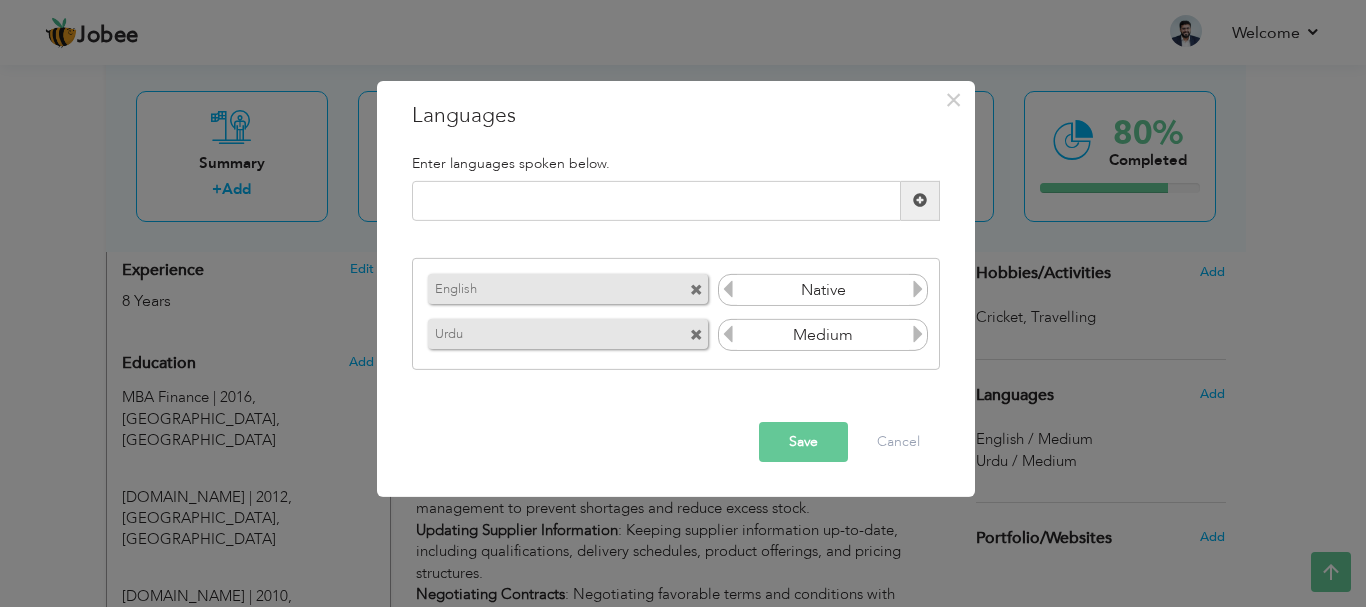 click at bounding box center (918, 289) 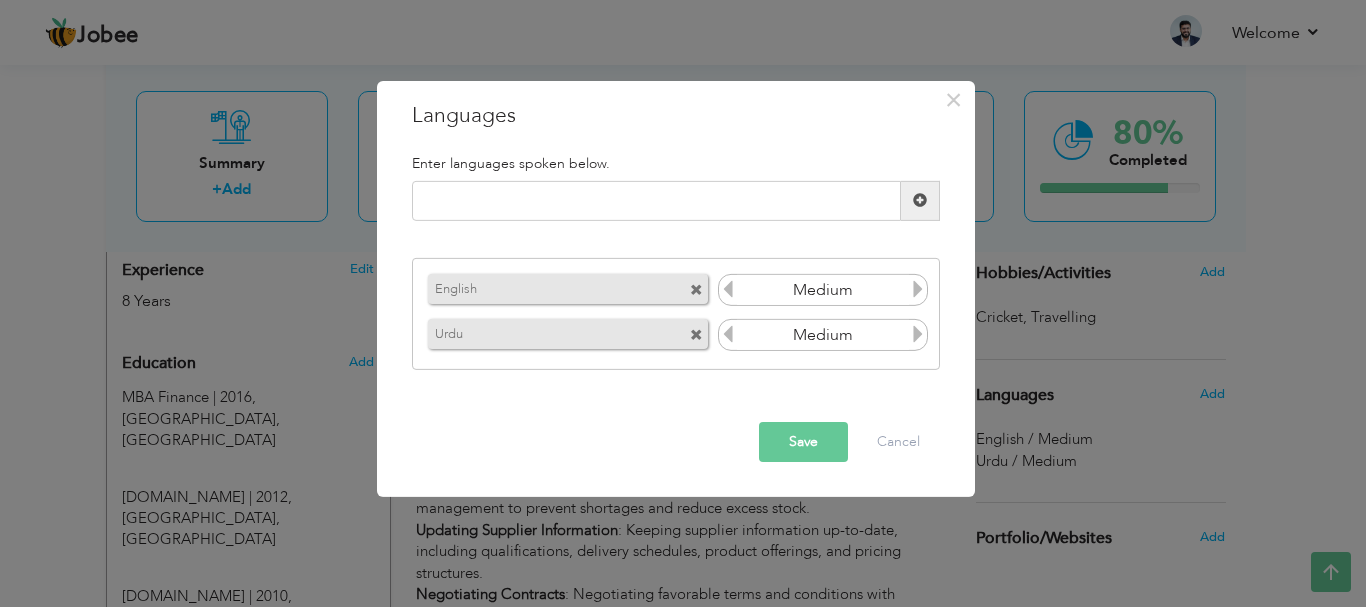 click on "Medium" at bounding box center [823, 290] 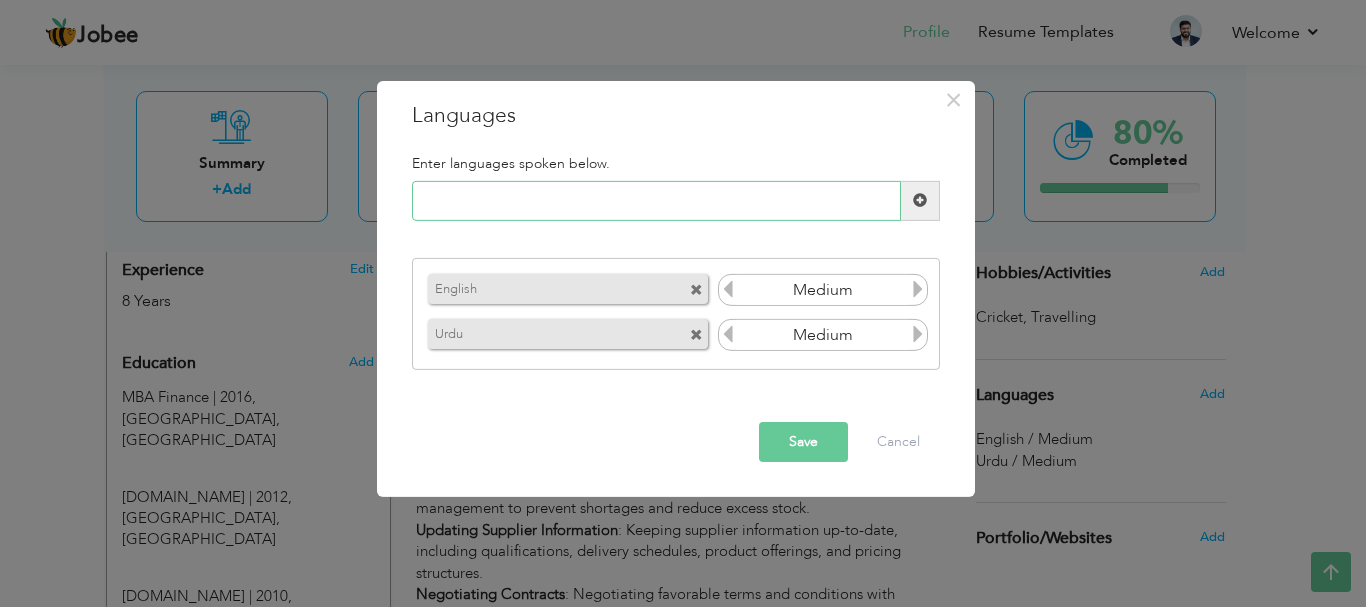click at bounding box center (656, 201) 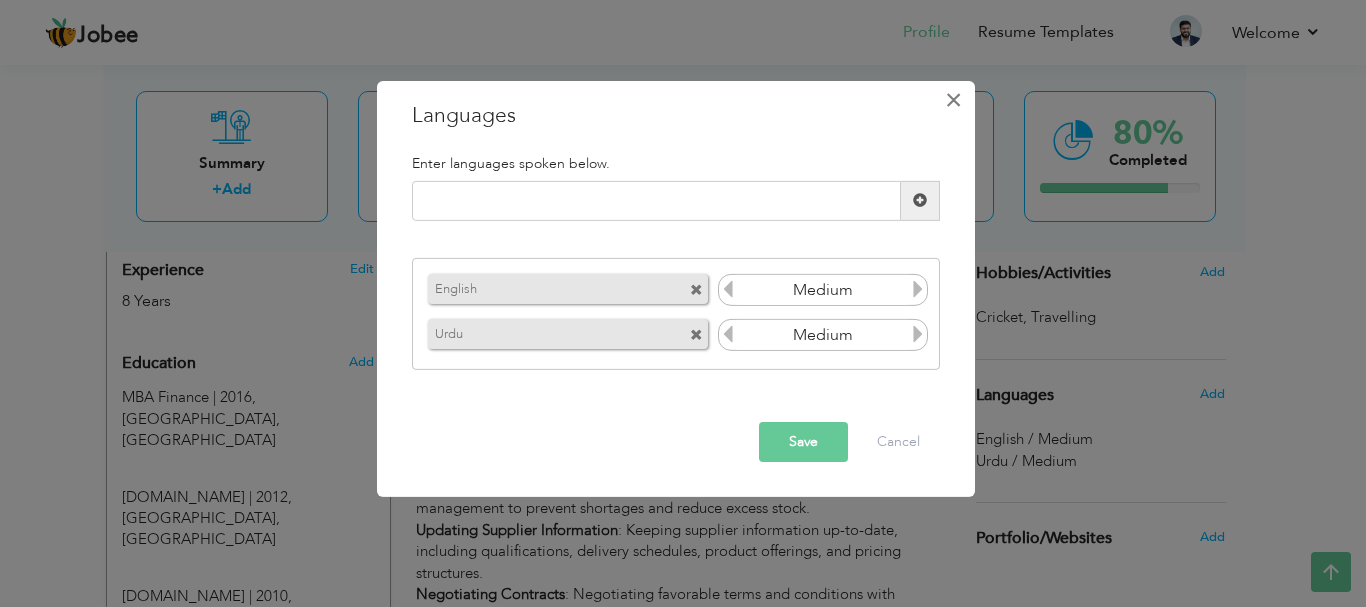 click on "×" at bounding box center (953, 99) 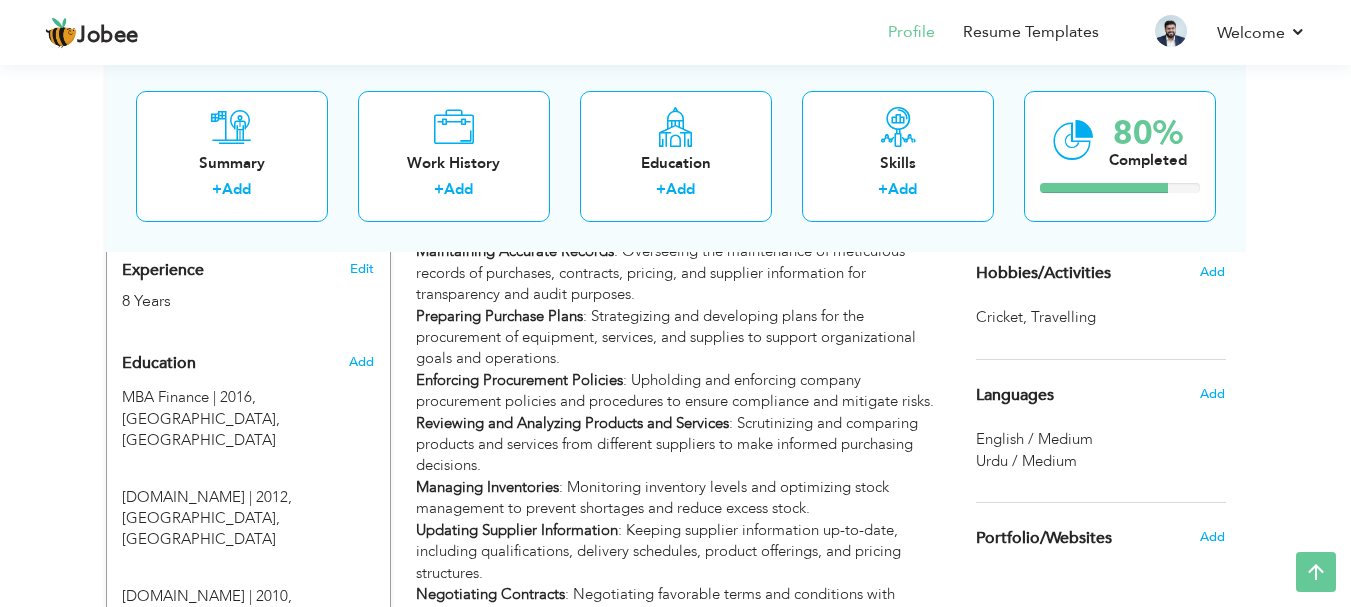 click on "View Resume
Export PDF
Profile
Summary
Public Link
Experience
Education
Awards
Work Histroy
Projects
Certifications
Skills
Preferred Job City" at bounding box center (675, 1016) 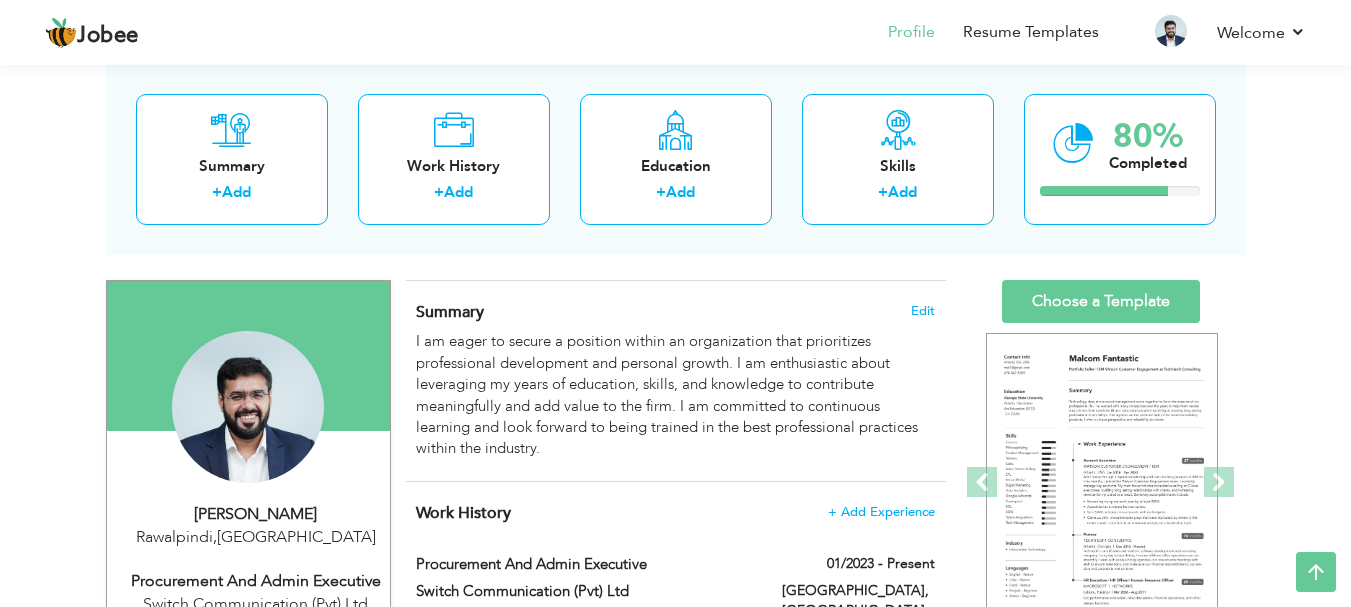 scroll, scrollTop: 80, scrollLeft: 0, axis: vertical 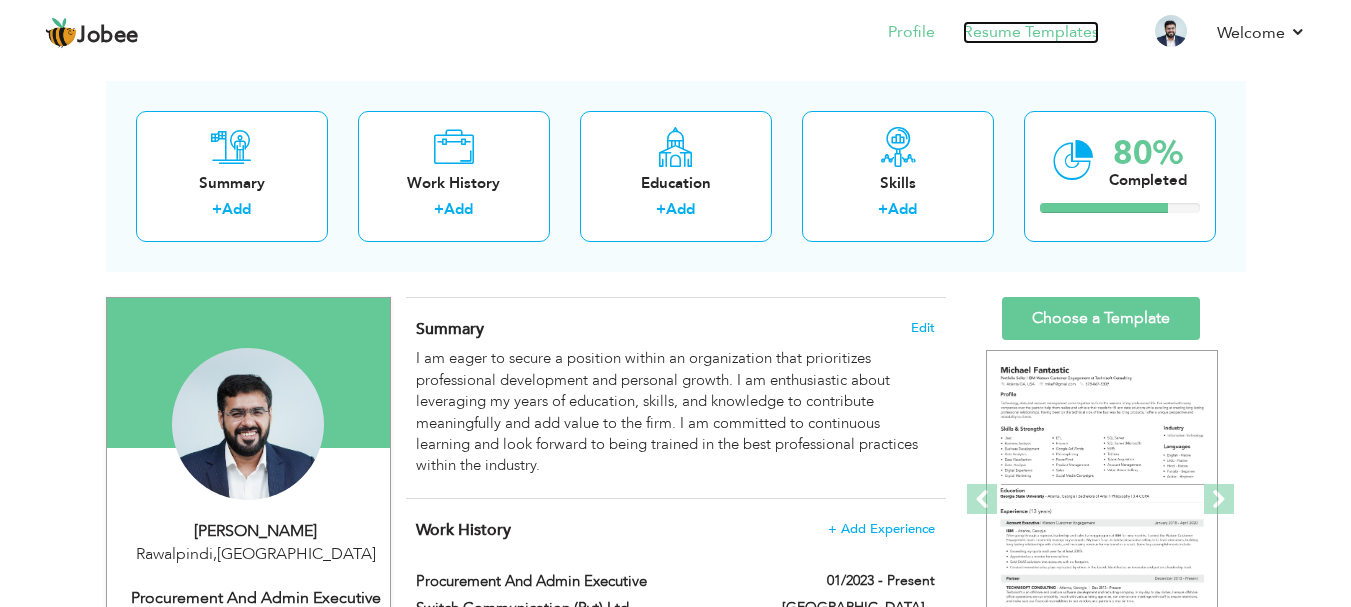 click on "Resume Templates" at bounding box center (1031, 32) 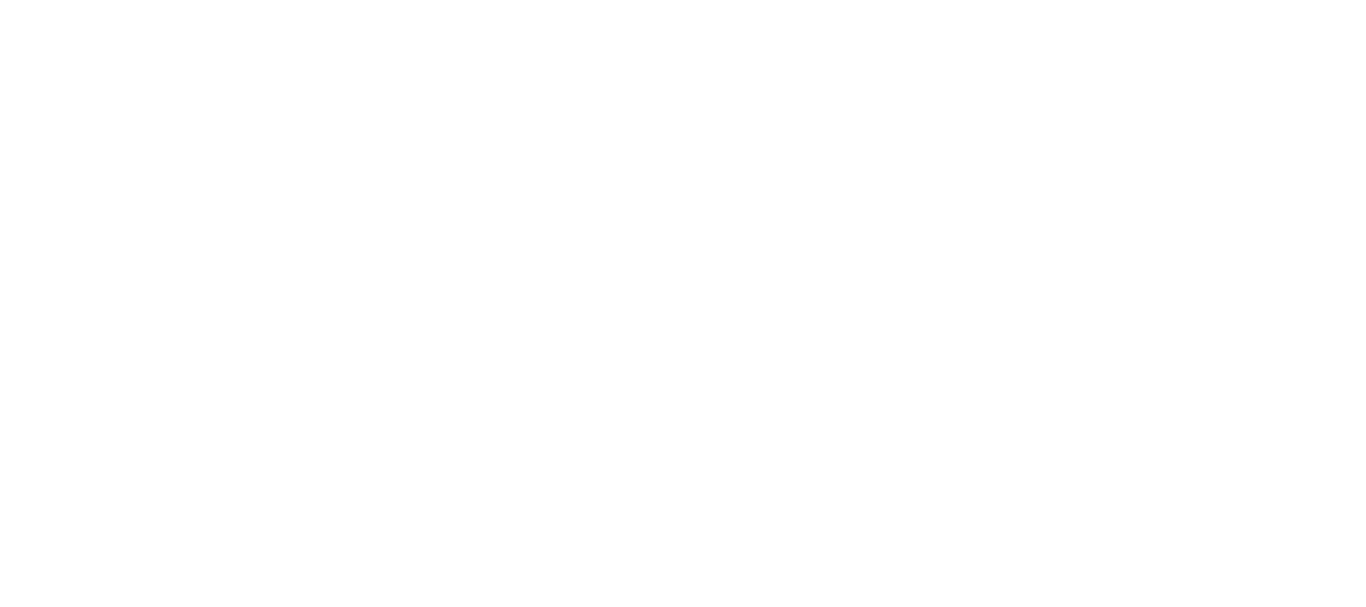 scroll, scrollTop: 0, scrollLeft: 0, axis: both 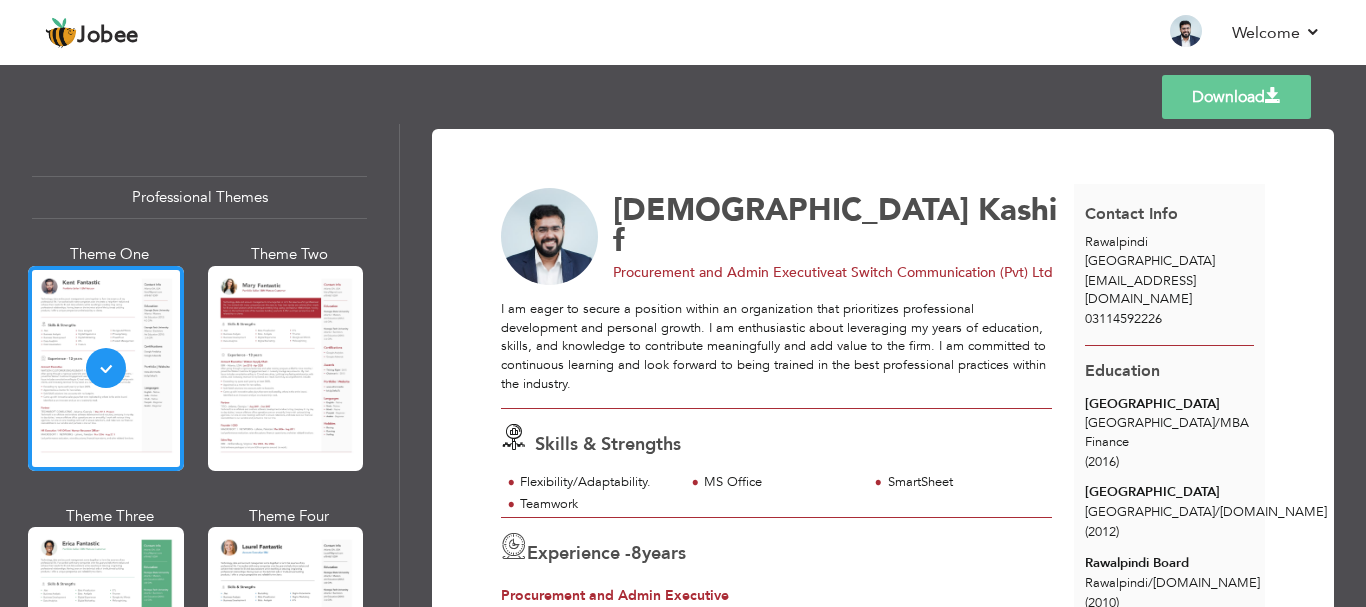 click on "Professional Themes
Theme One
Theme Two
Theme Three
Theme Six" at bounding box center [199, 365] 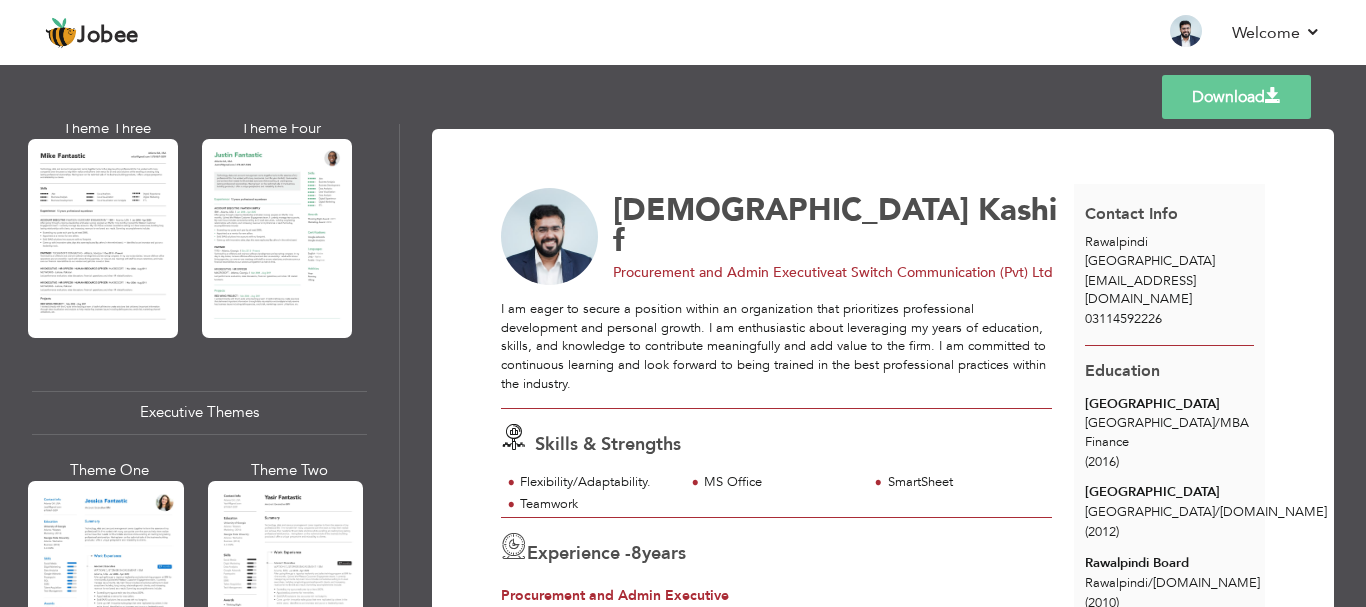 scroll, scrollTop: 1268, scrollLeft: 0, axis: vertical 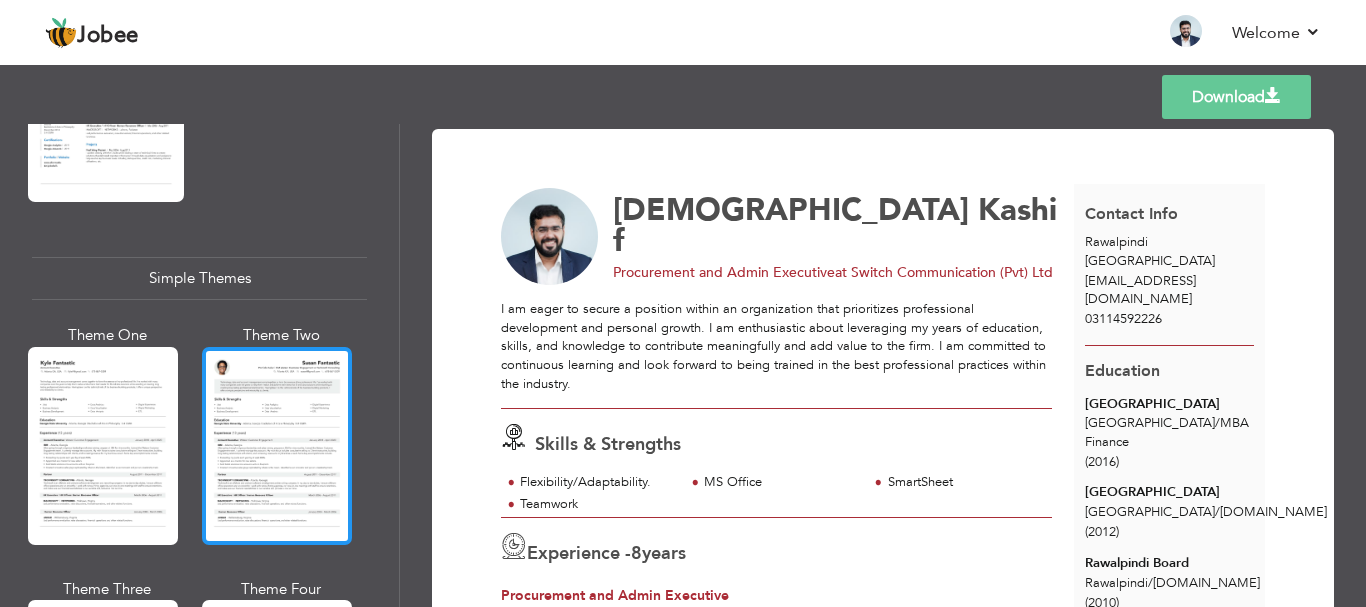 click at bounding box center [277, 446] 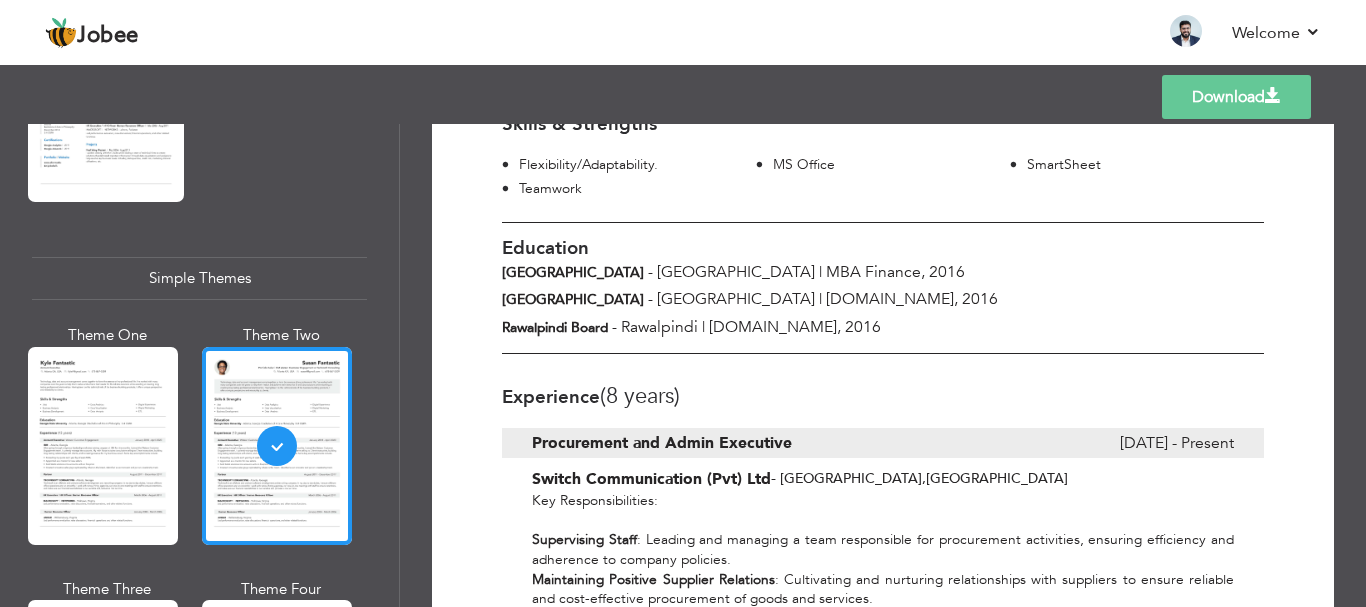 scroll, scrollTop: 378, scrollLeft: 0, axis: vertical 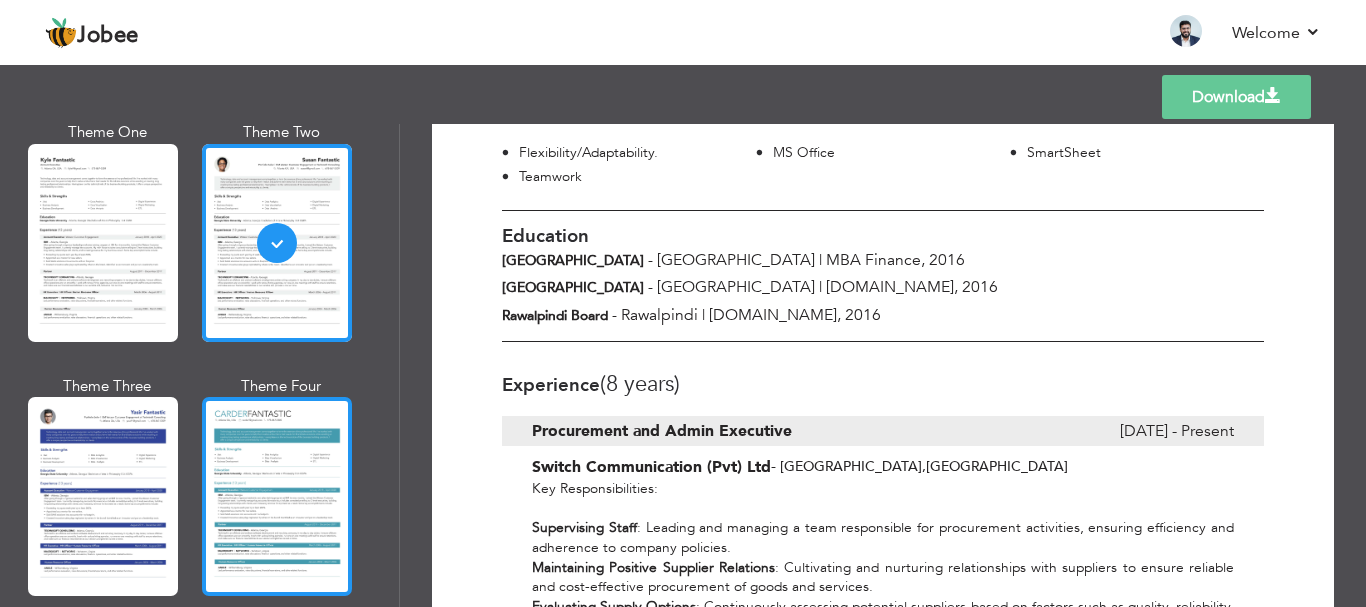 click at bounding box center (277, 496) 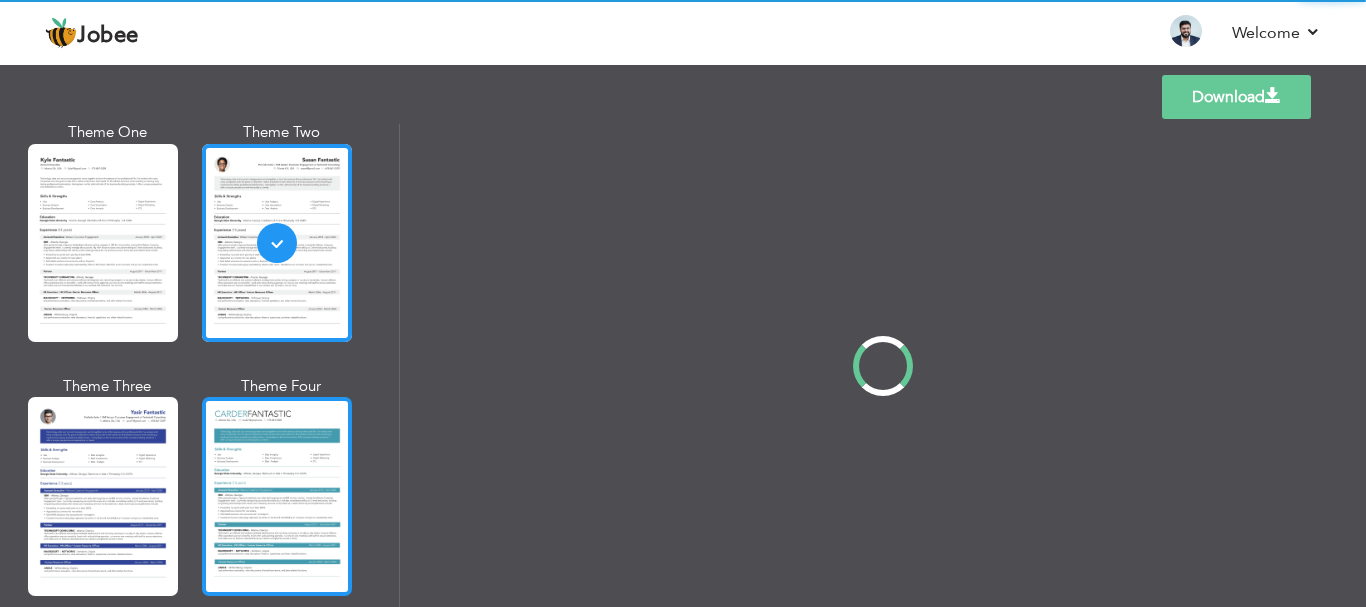 scroll, scrollTop: 0, scrollLeft: 0, axis: both 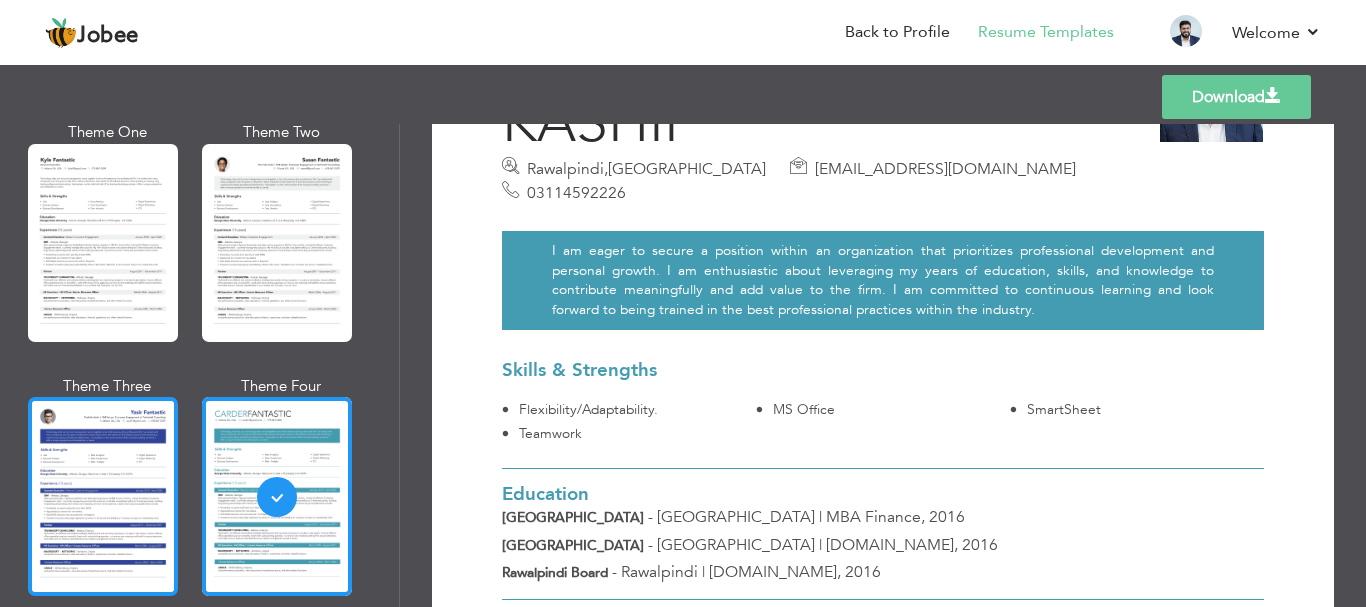 click at bounding box center (103, 496) 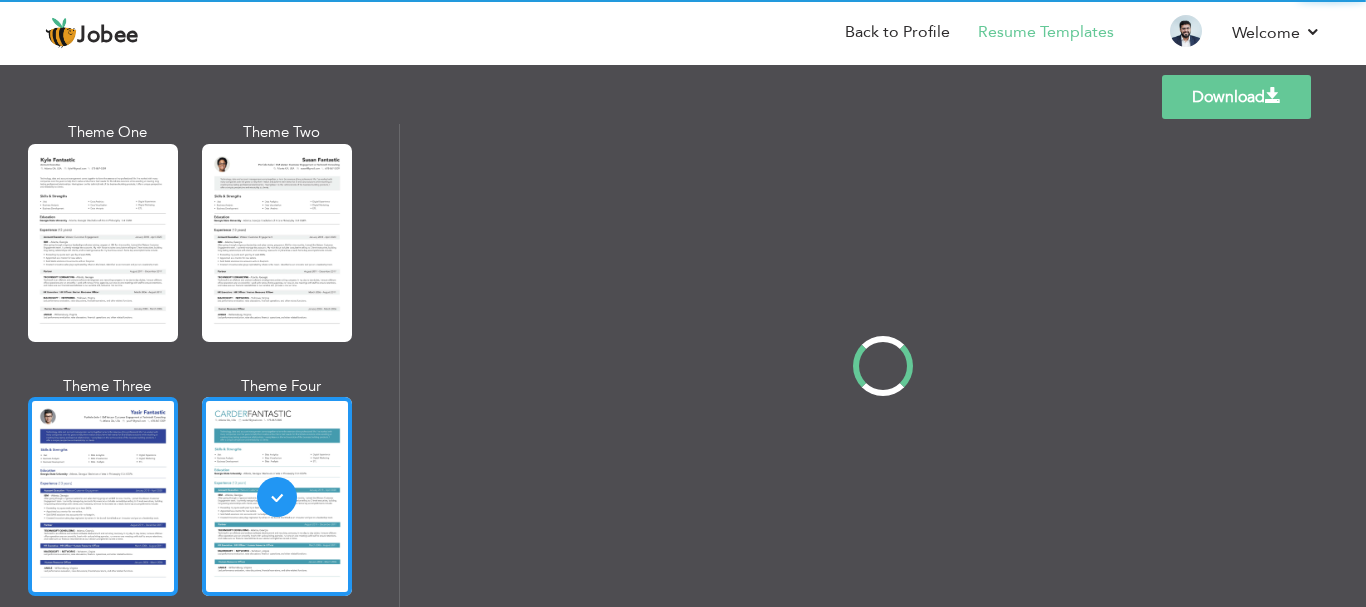 scroll, scrollTop: 0, scrollLeft: 0, axis: both 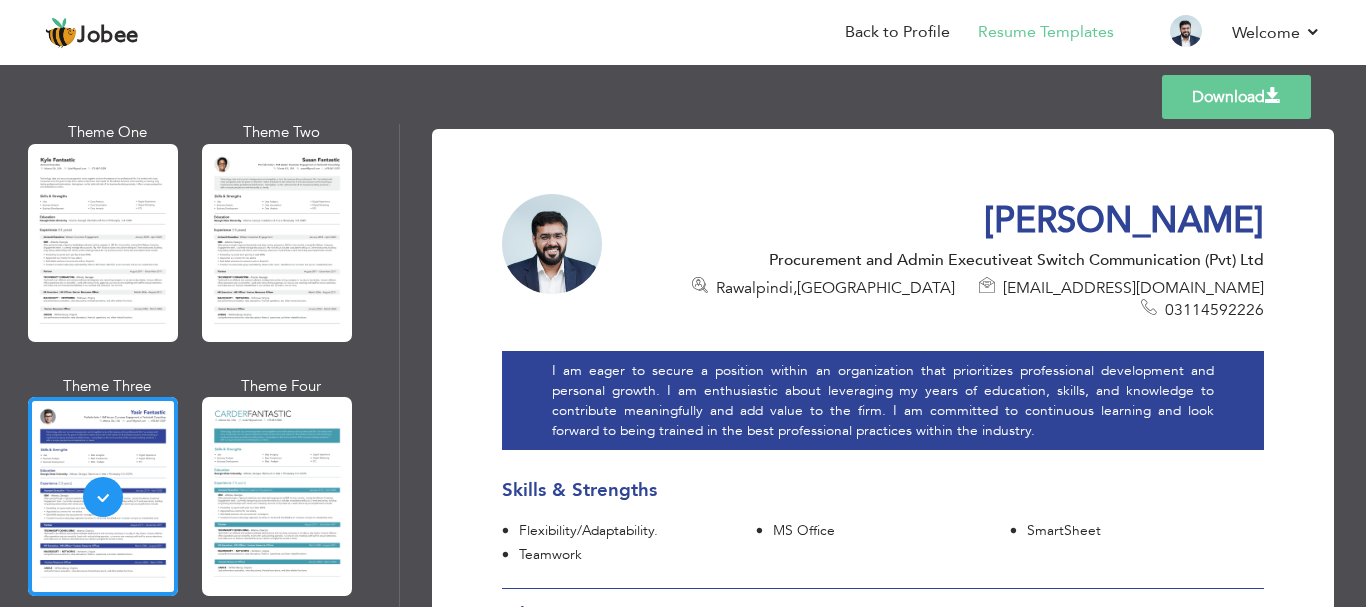 click on "Download
Muhammad Kashif
Procurement and Admin Executive  at Switch Communication (Pvt) Ltd
Rawalpindi ,   Pakistan
mkashif921@hotmail.com
03114592226
Skills & Strengths
Flexibility/Adaptability." at bounding box center (883, 1562) 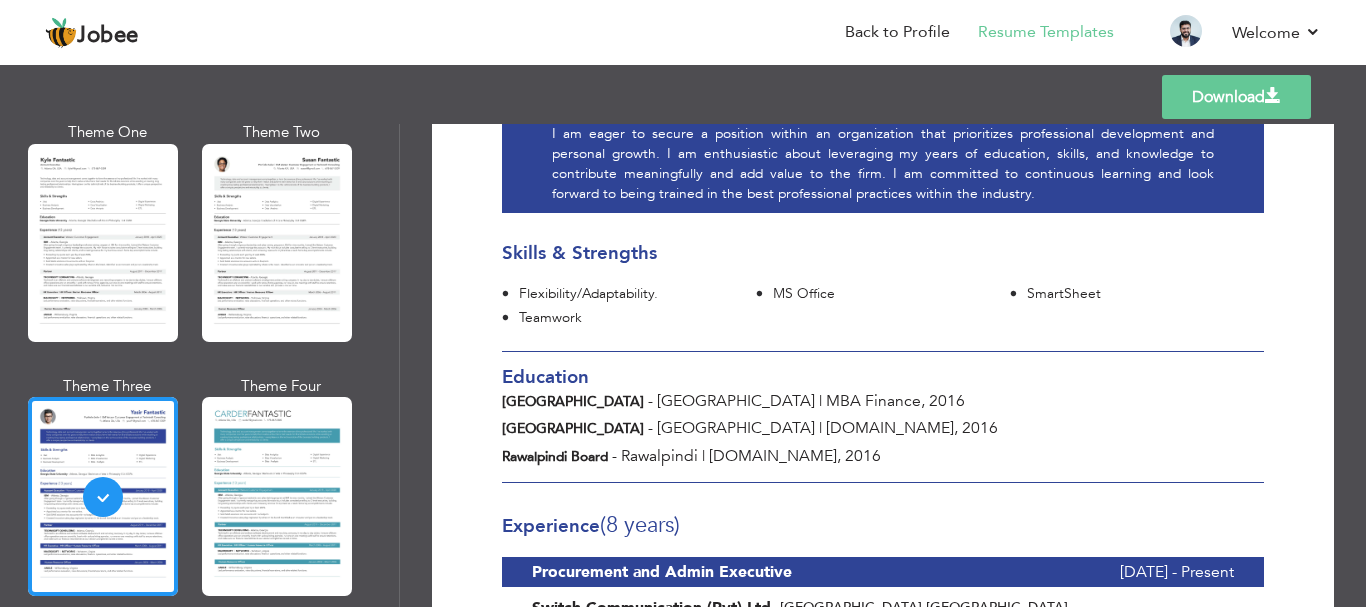 scroll, scrollTop: 400, scrollLeft: 0, axis: vertical 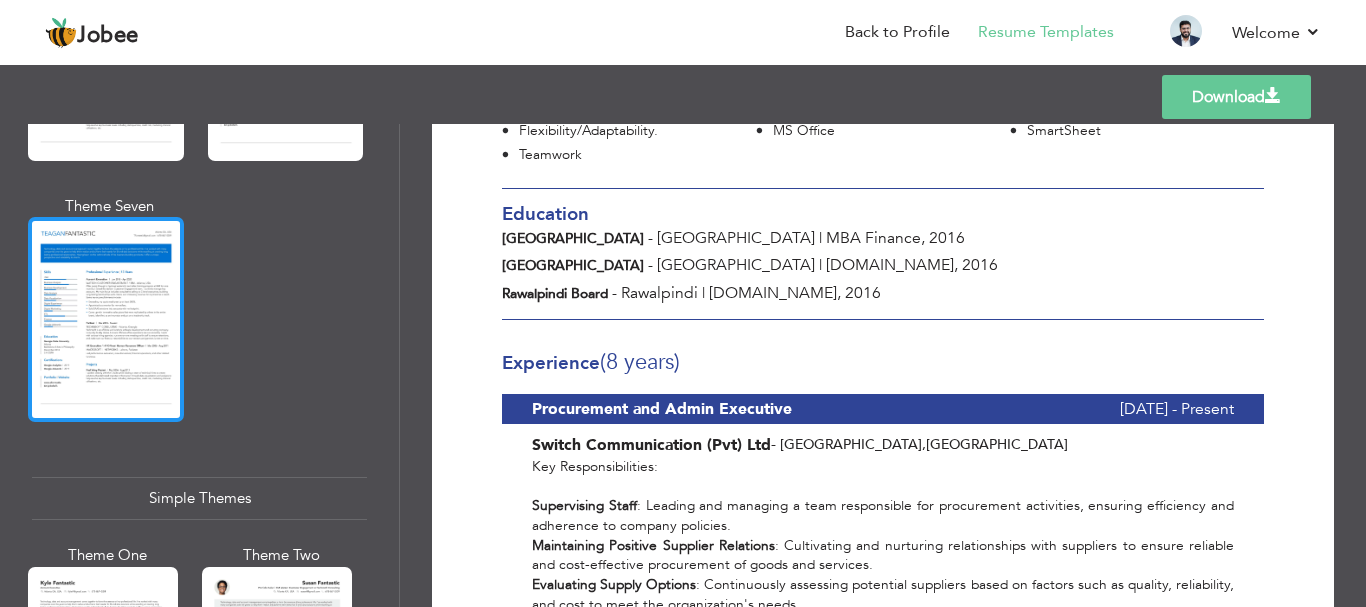 click at bounding box center (106, 319) 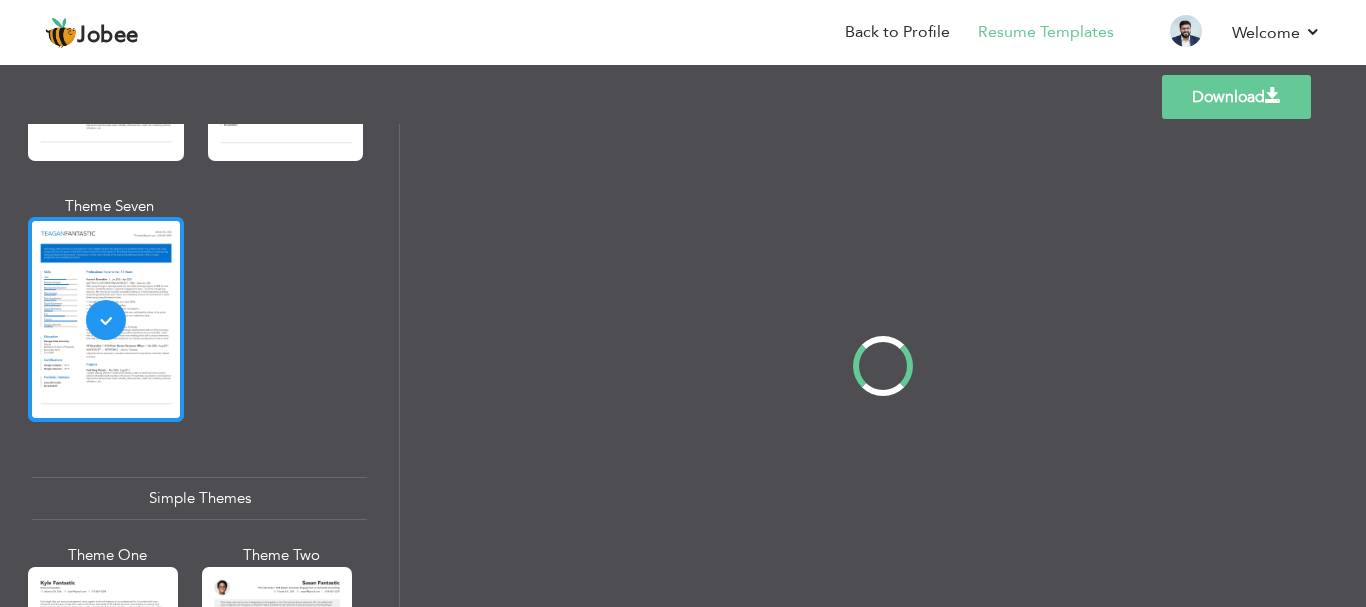 scroll, scrollTop: 0, scrollLeft: 0, axis: both 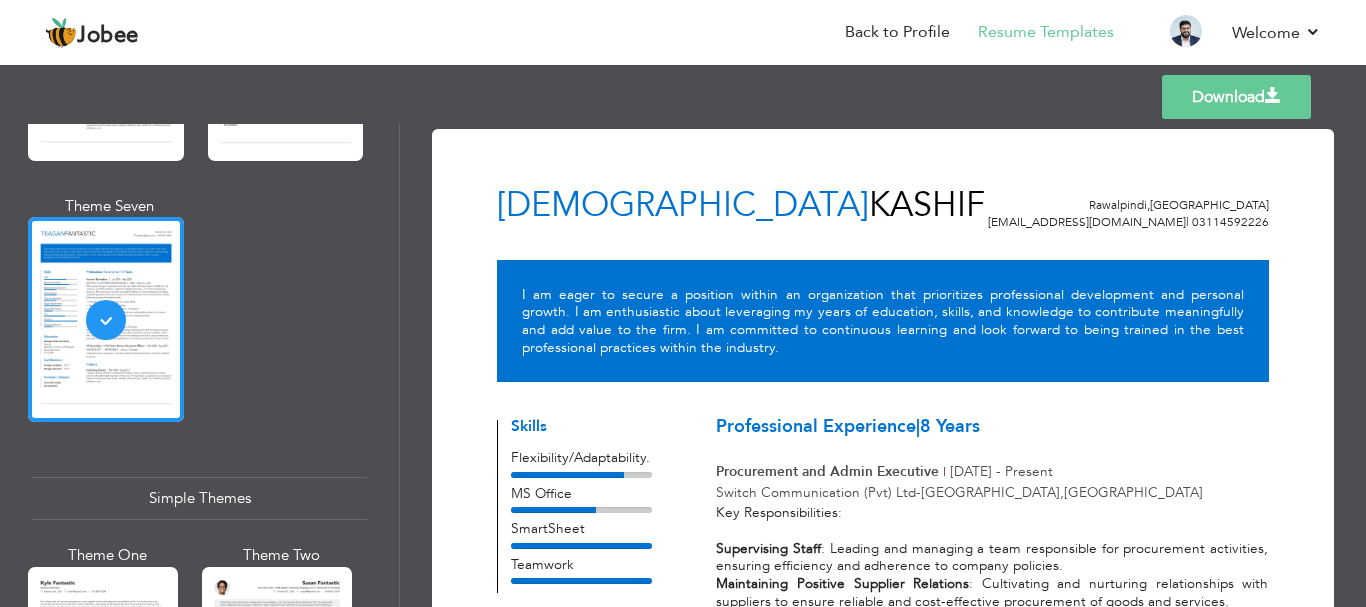 click on "Download
Muhammad Kashif
Rawalpindi ,   Pakistan
mkashif921@hotmail.com  |
03114592226
I am eager to secure a position within an organization that prioritizes professional development and personal growth. I am enthusiastic about leveraging my years of education, skills, and knowledge to contribute meaningfully and add value to the firm. I am committed to continuous learning and look forward to being trained in the best professional practices within the industry.
Skills
2016 |" at bounding box center [883, 1268] 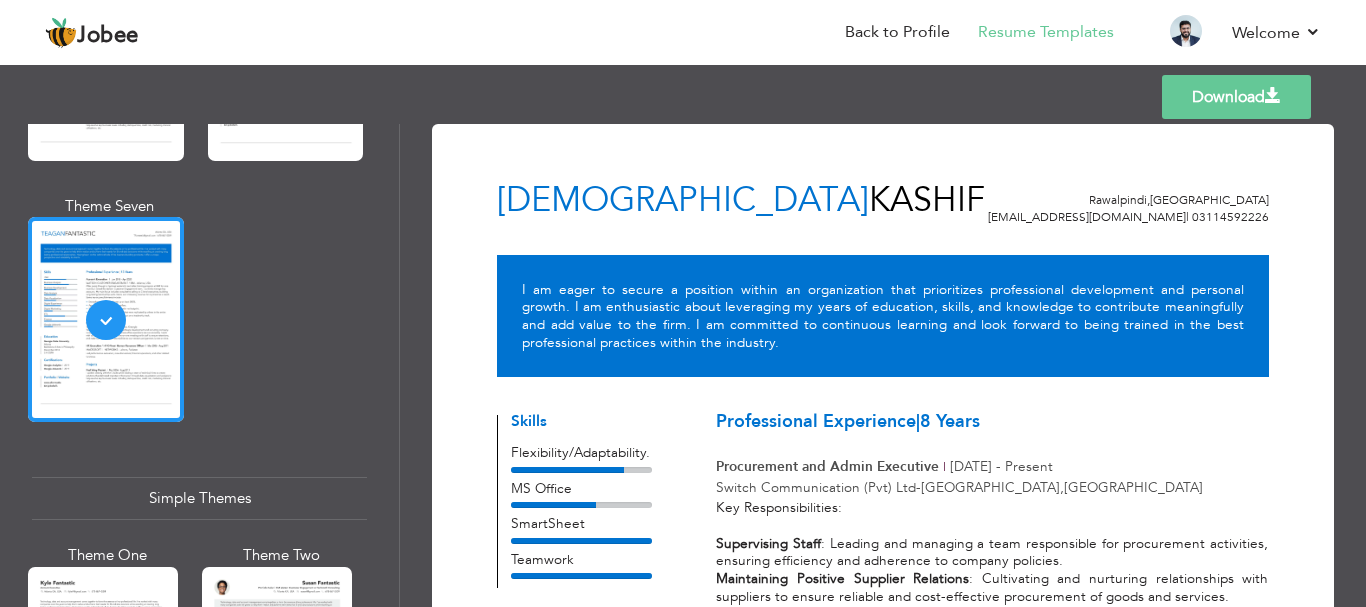 scroll, scrollTop: 0, scrollLeft: 0, axis: both 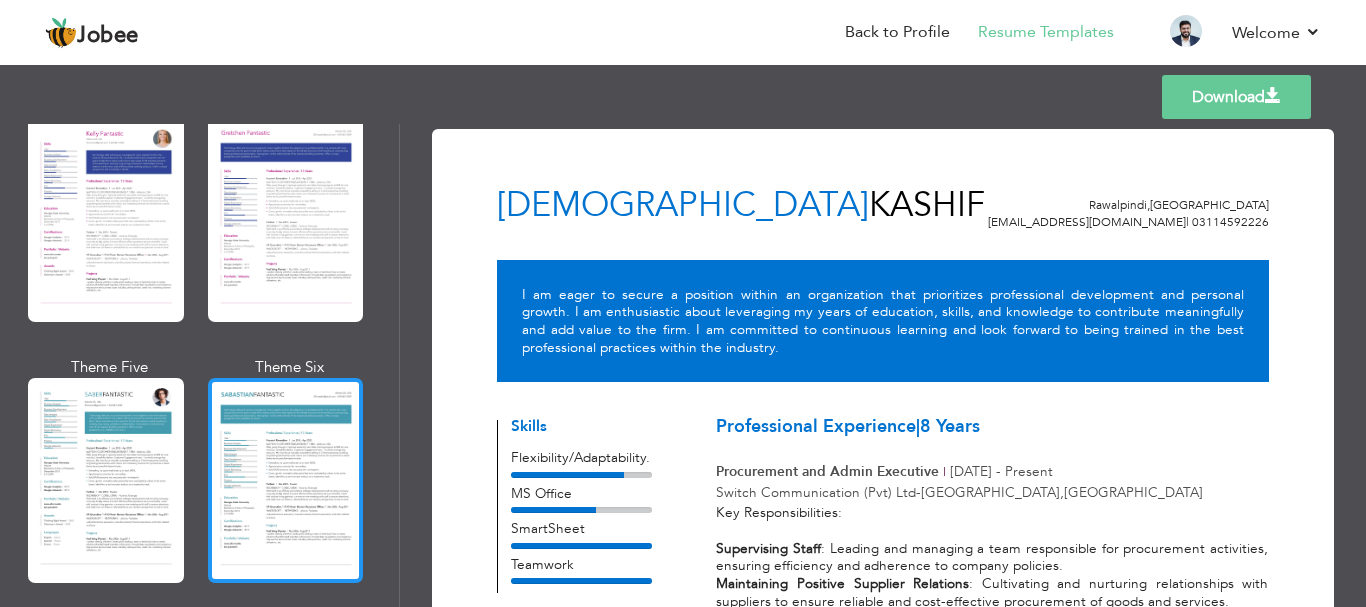 click at bounding box center (286, 480) 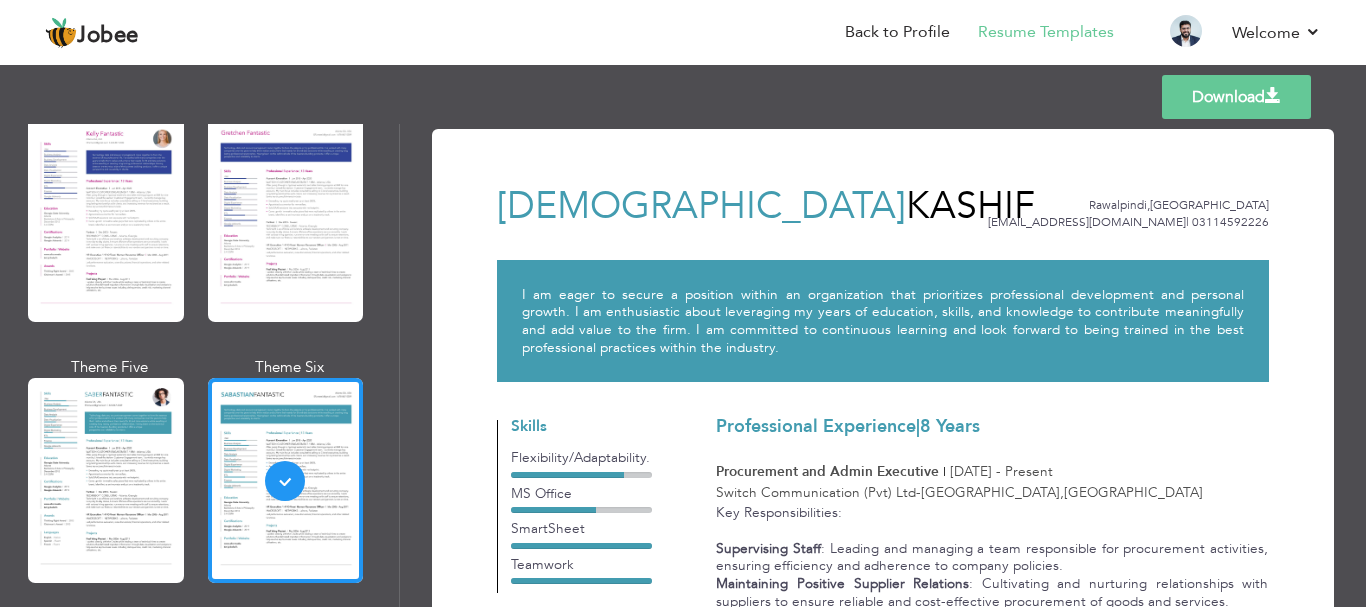 click on "Download
Muhammad Kashif
Rawalpindi ,   Pakistan
mkashif921@hotmail.com  |
03114592226
I am eager to secure a position within an organization that prioritizes professional development and personal growth. I am enthusiastic about leveraging my years of education, skills, and knowledge to contribute meaningfully and add value to the firm. I am committed to continuous learning and look forward to being trained in the best professional practices within the industry.
Skills MS Office 2016" at bounding box center (883, 1268) 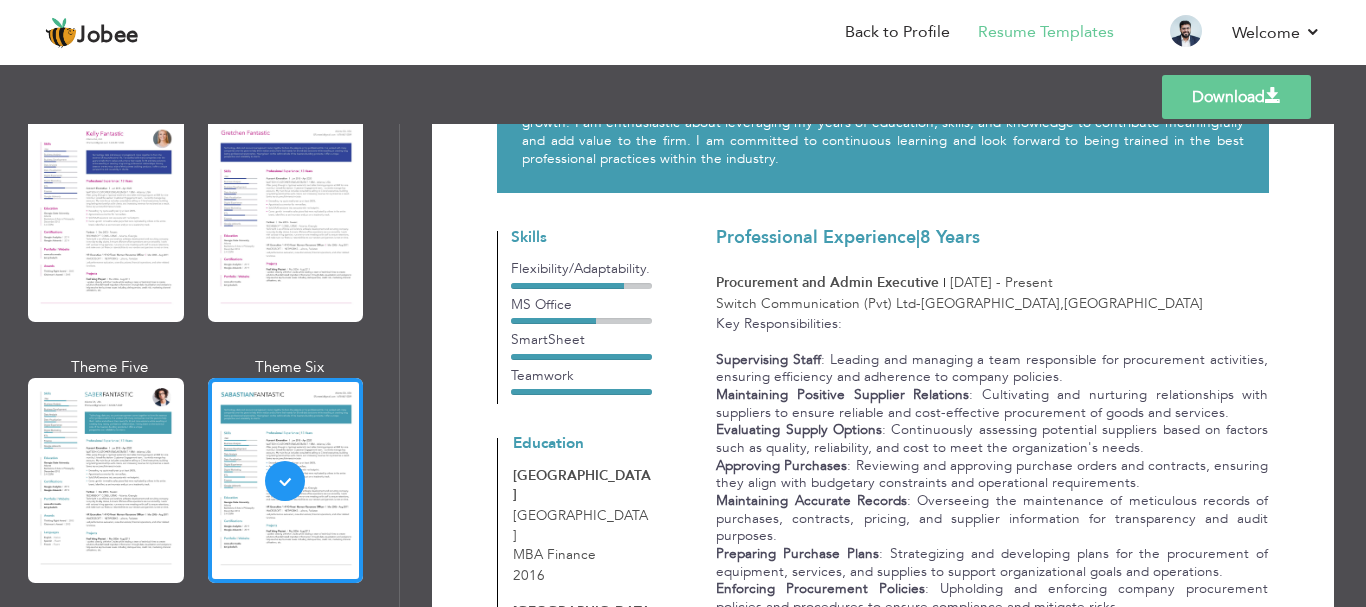 scroll, scrollTop: 160, scrollLeft: 0, axis: vertical 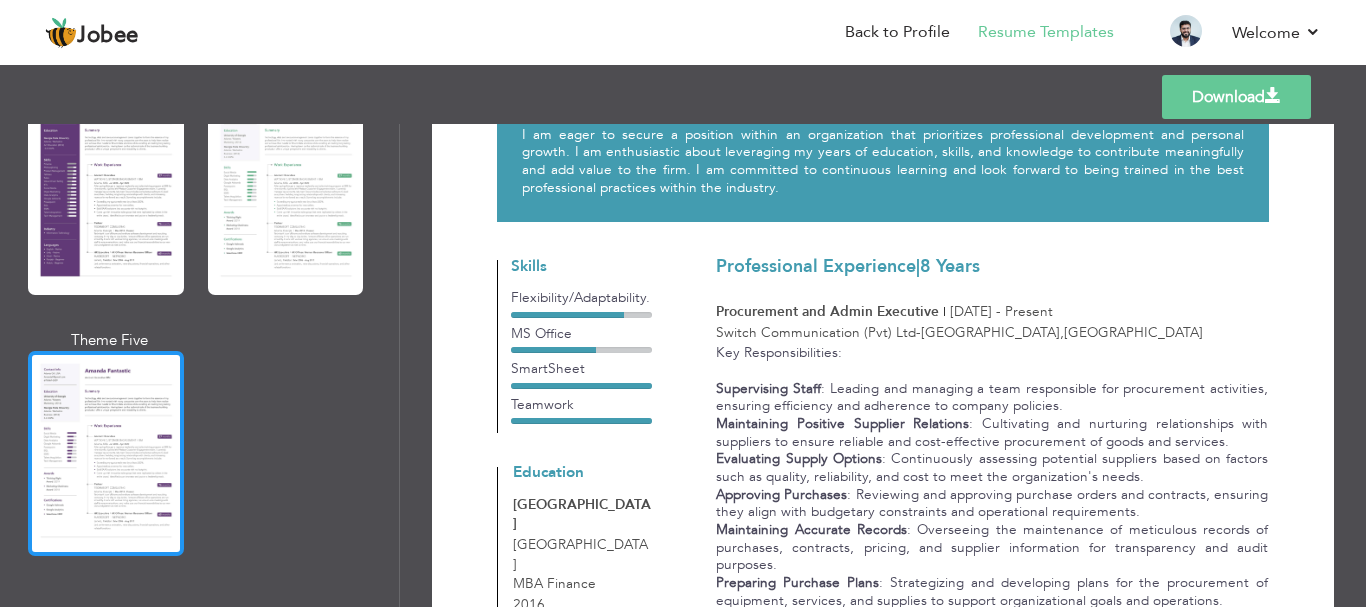 click at bounding box center (106, 453) 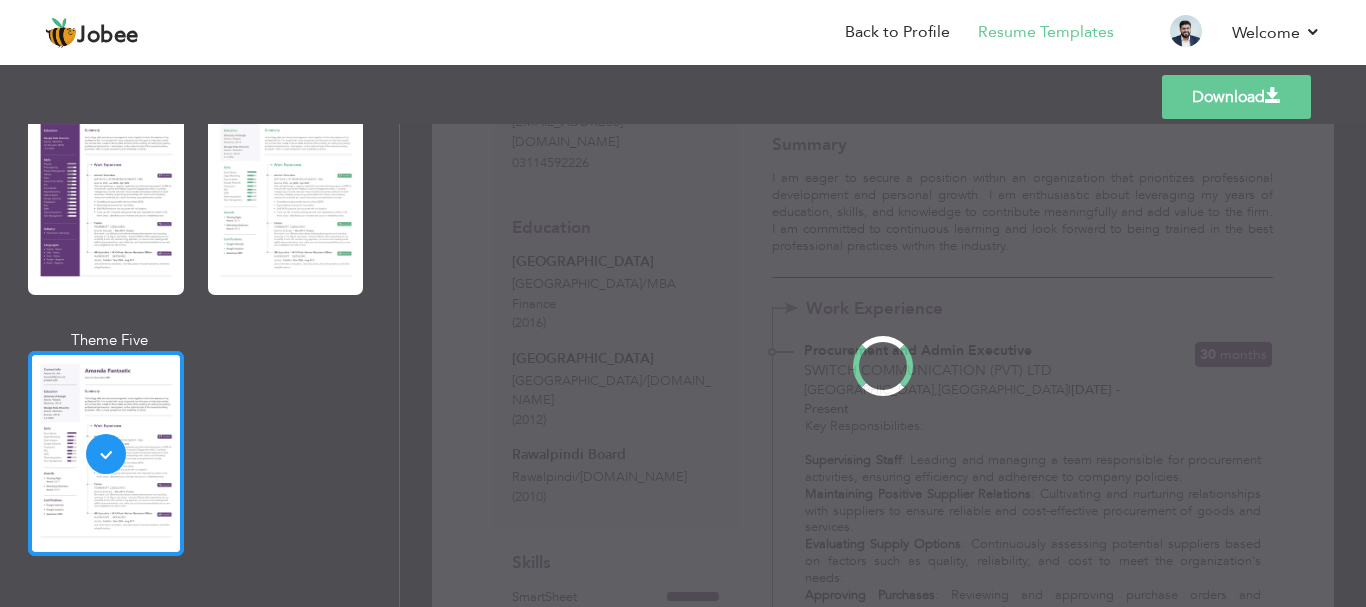 scroll, scrollTop: 0, scrollLeft: 0, axis: both 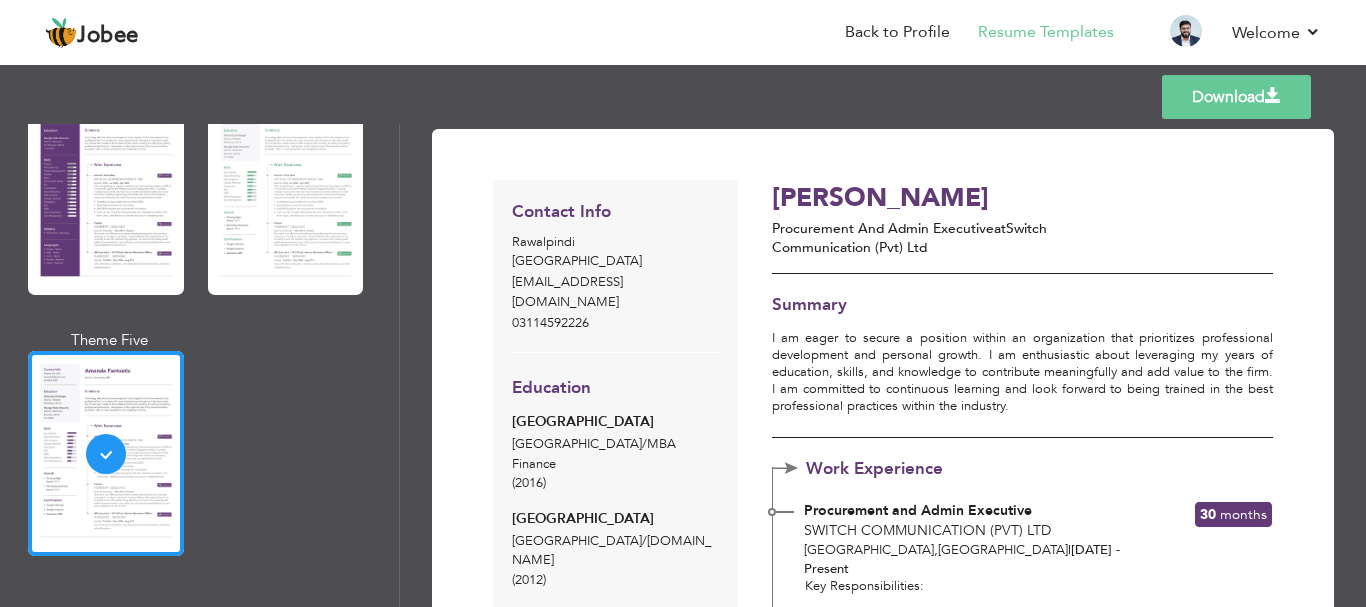 click on "Download
Contact Info
Rawalpindi   Pakistan
mkashif921@hotmail.com
03114592226
Education
Bahria University
Islamabad
/
MBA Finance
(2016)
/  (2012)  /" at bounding box center (883, 1407) 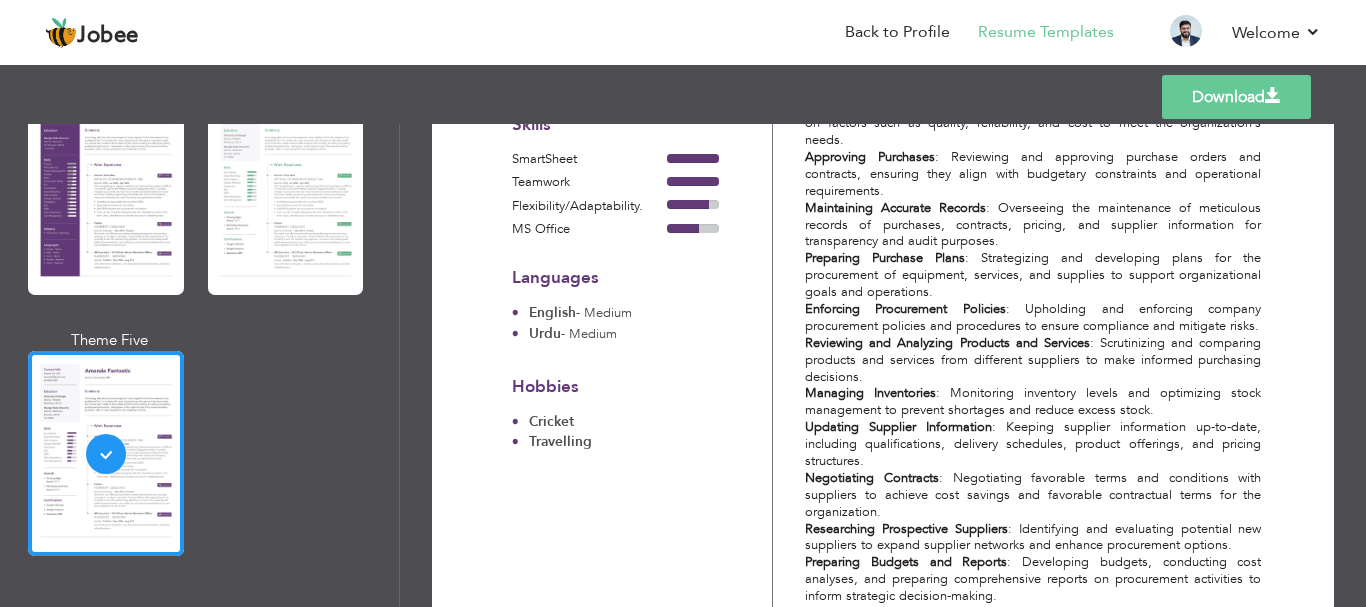 scroll, scrollTop: 600, scrollLeft: 0, axis: vertical 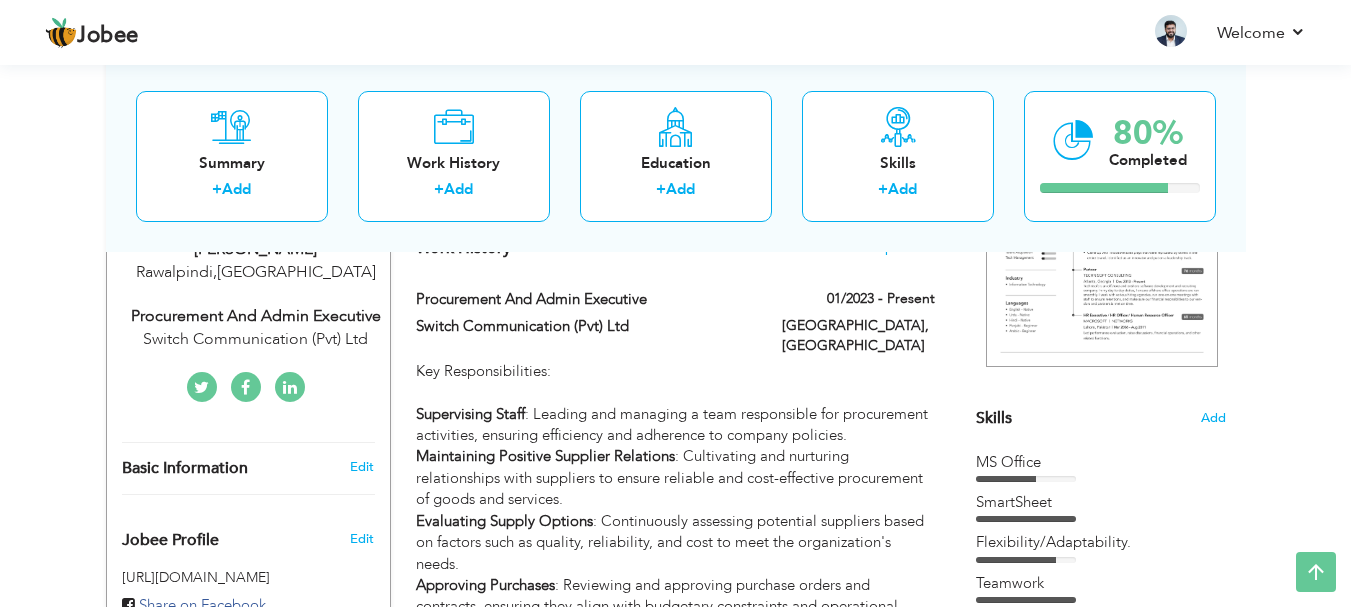 click on "View Resume
Export PDF
Profile
Summary
Public Link
Experience
Education
Awards
Work Histroy
Projects
Certifications
Skills
Preferred Job City" at bounding box center [675, 1414] 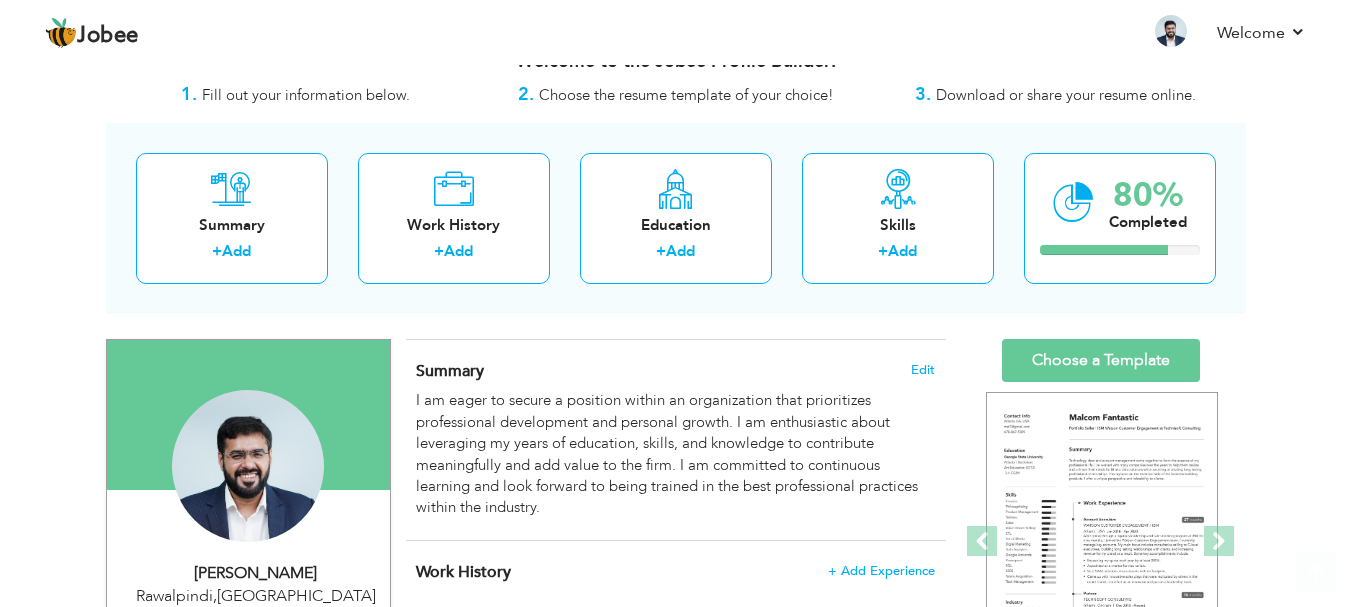 scroll, scrollTop: 40, scrollLeft: 0, axis: vertical 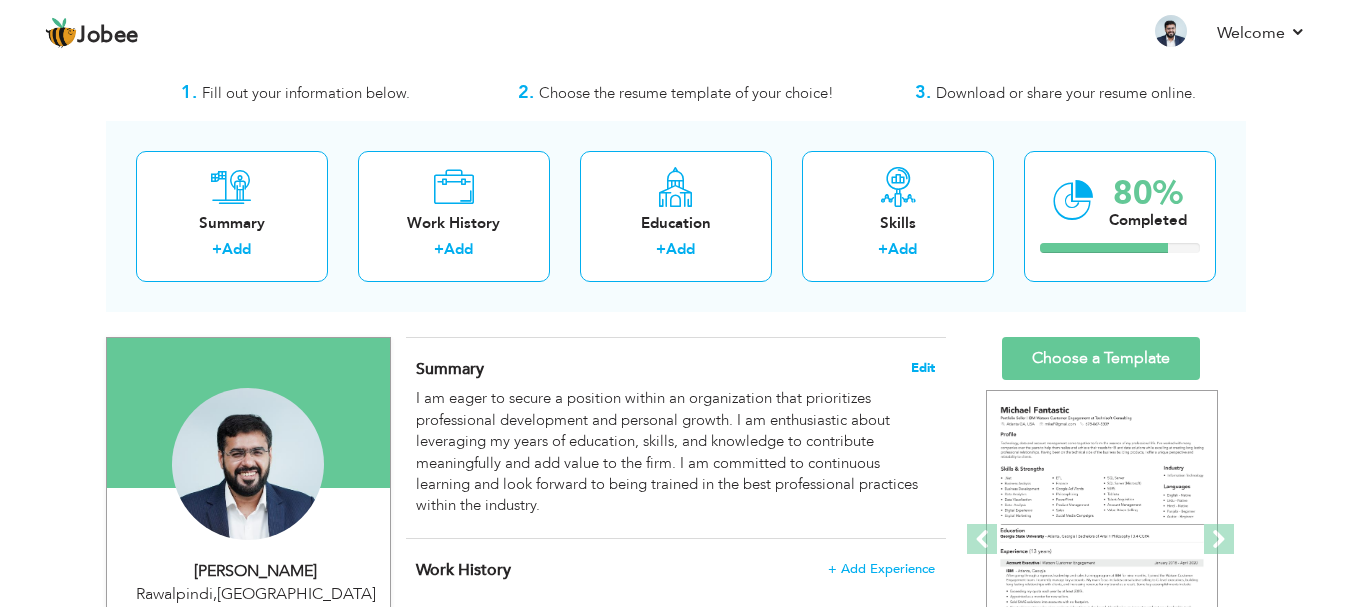 click on "Edit" at bounding box center [923, 368] 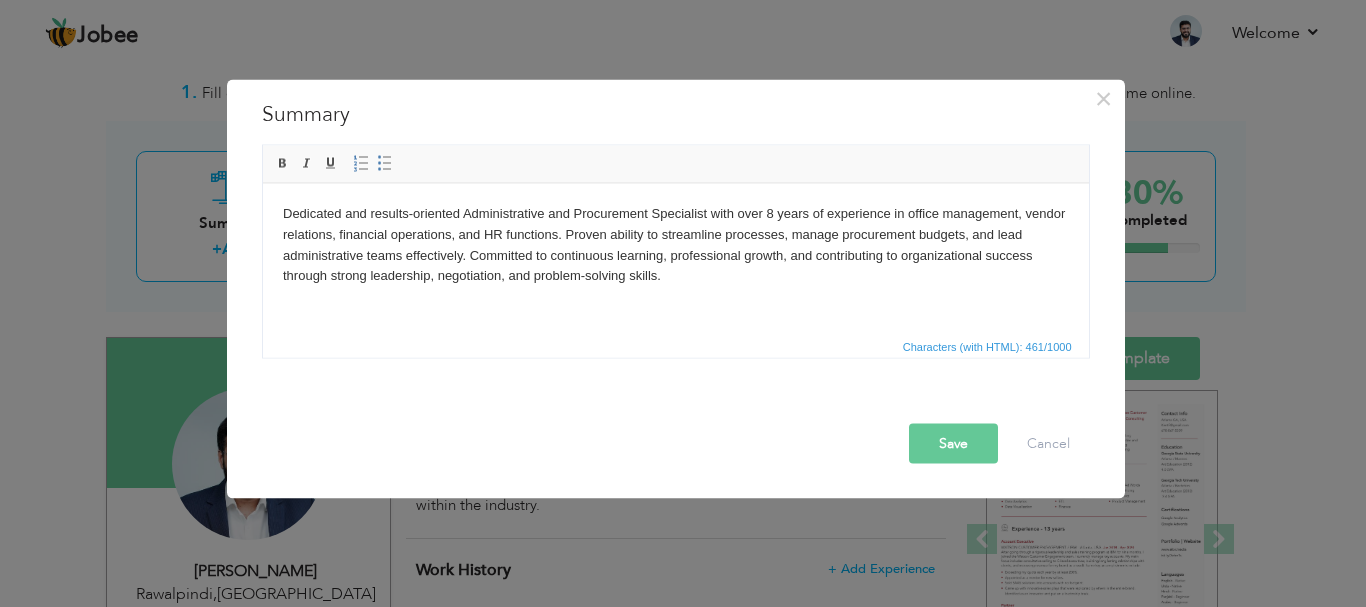 click on "Save" at bounding box center (953, 443) 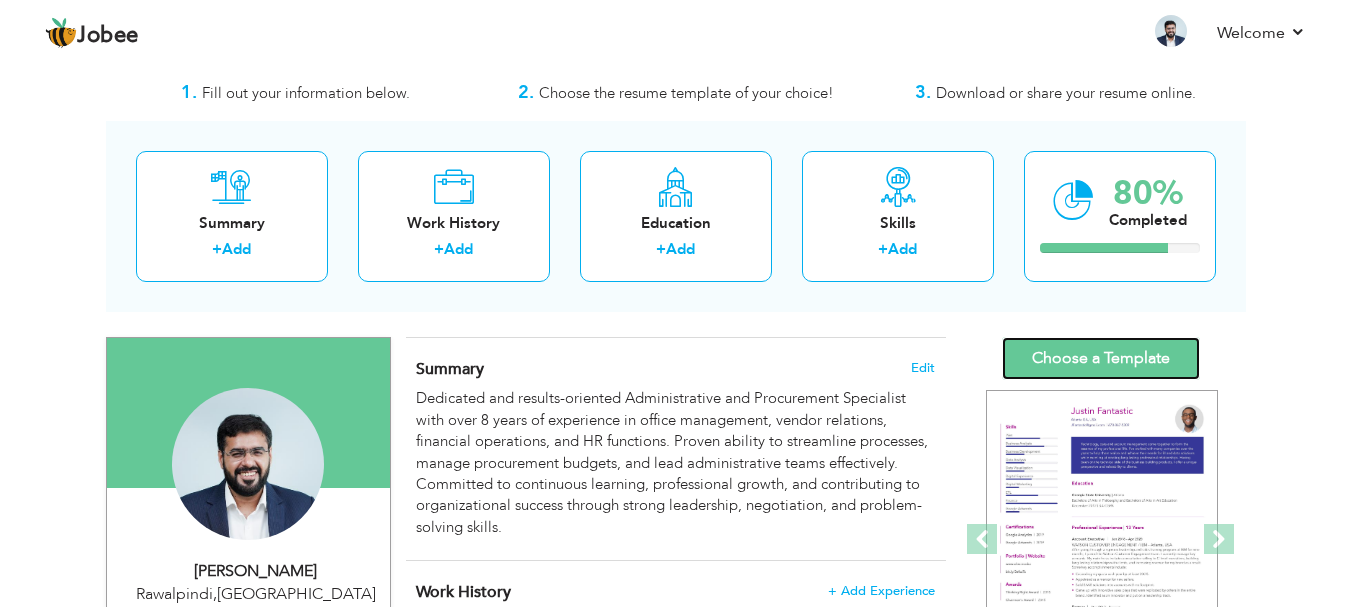 click on "Choose a Template" at bounding box center [1101, 358] 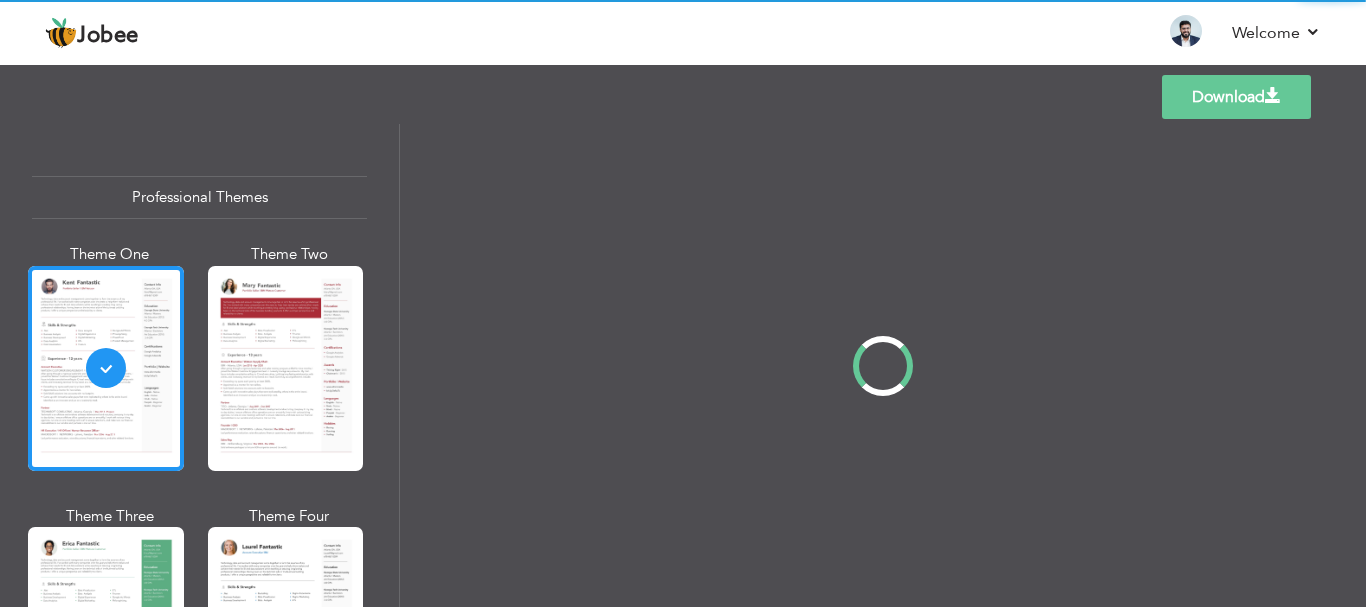 scroll, scrollTop: 0, scrollLeft: 0, axis: both 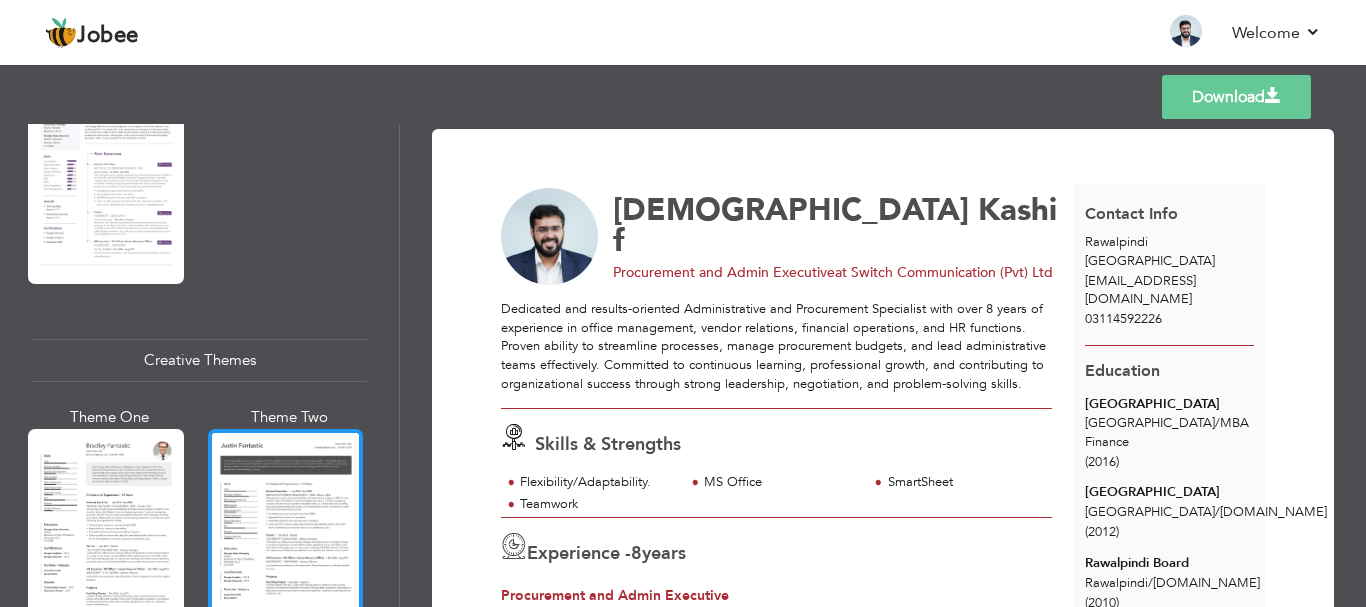 click at bounding box center (286, 531) 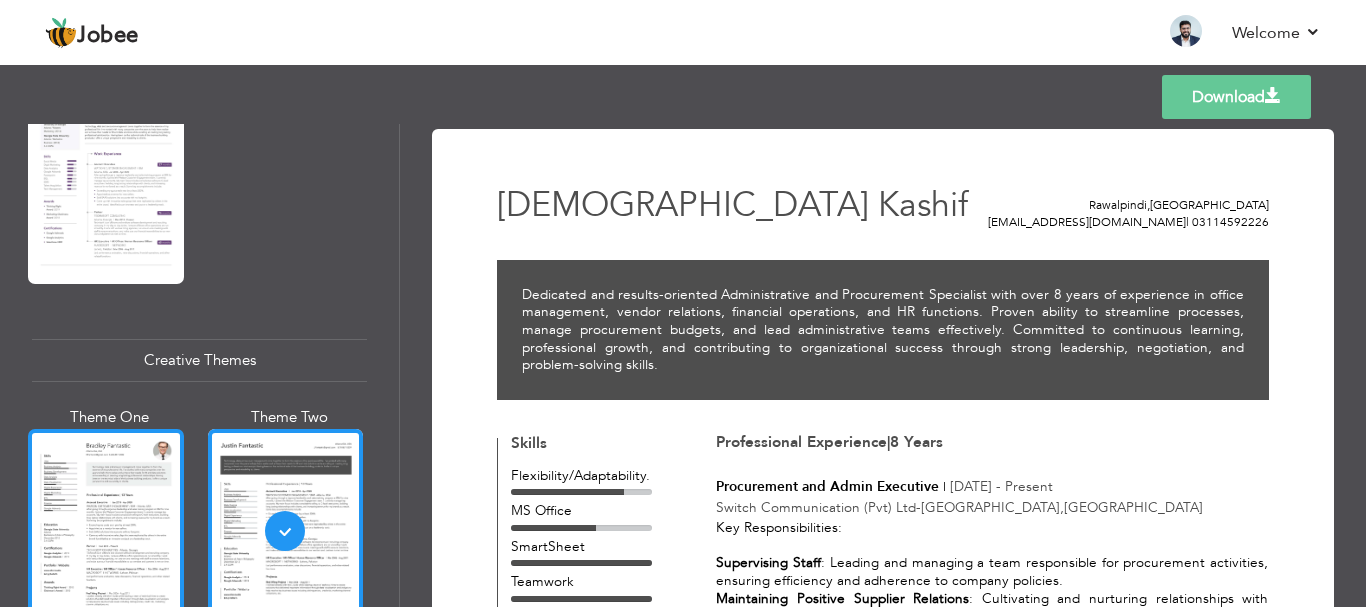click at bounding box center [106, 531] 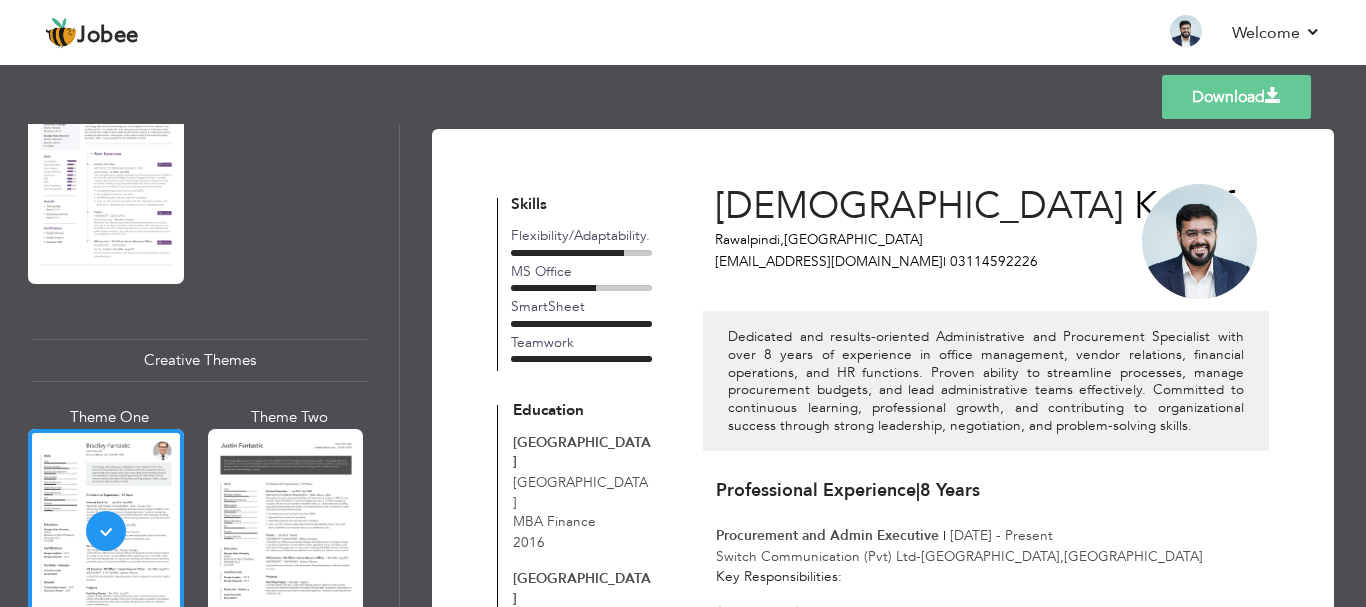 click on "Education
Bahria University
Islamabad
MBA Finance
2016
University of the Punjab
Lahore
B.Com
2012
Rawalpindi Board
I.Com" at bounding box center [582, 598] 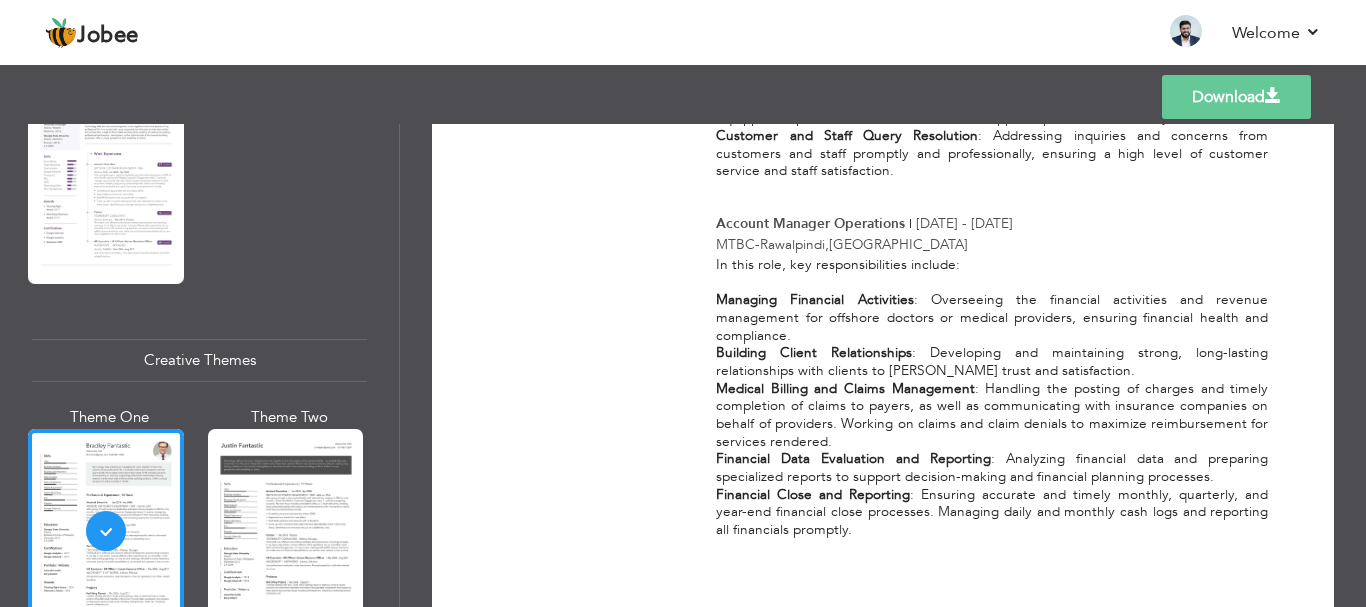 scroll, scrollTop: 1887, scrollLeft: 0, axis: vertical 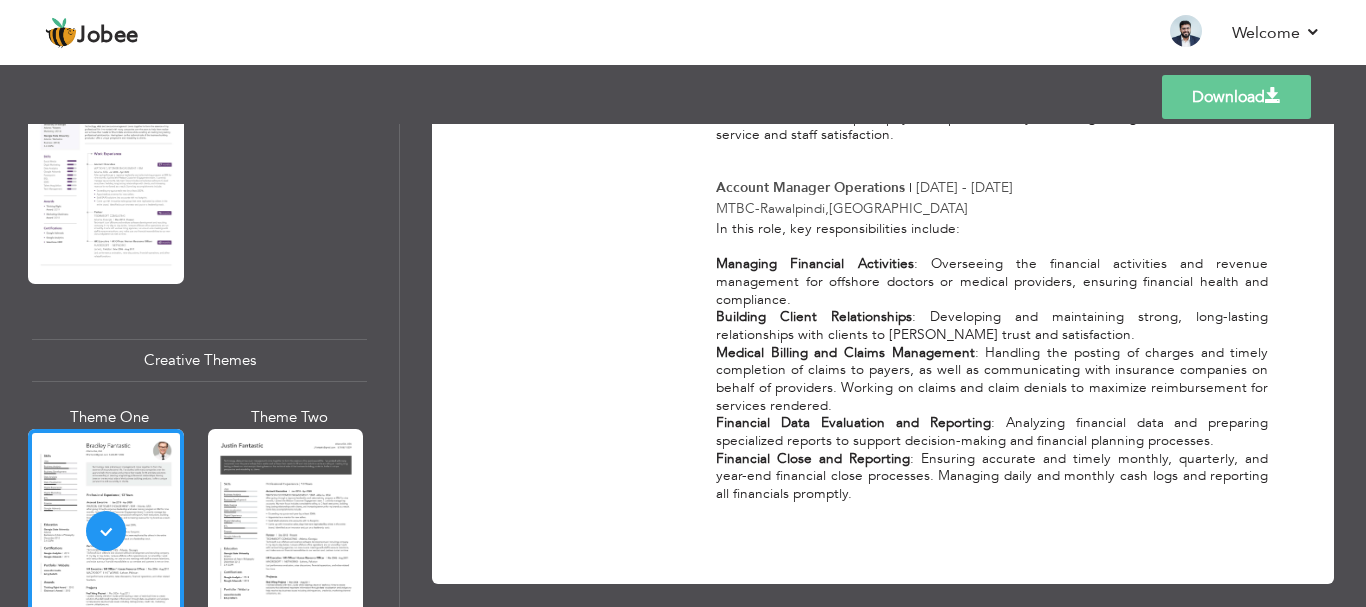 click on "Download" at bounding box center [1236, 97] 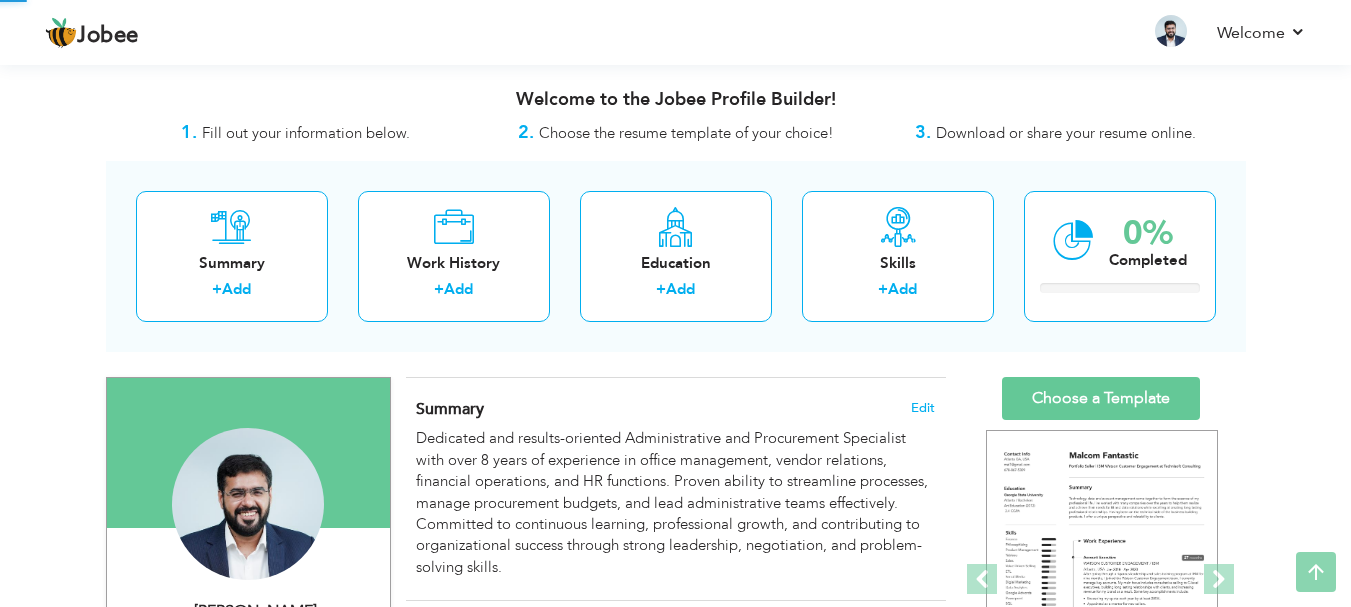 scroll, scrollTop: 322, scrollLeft: 0, axis: vertical 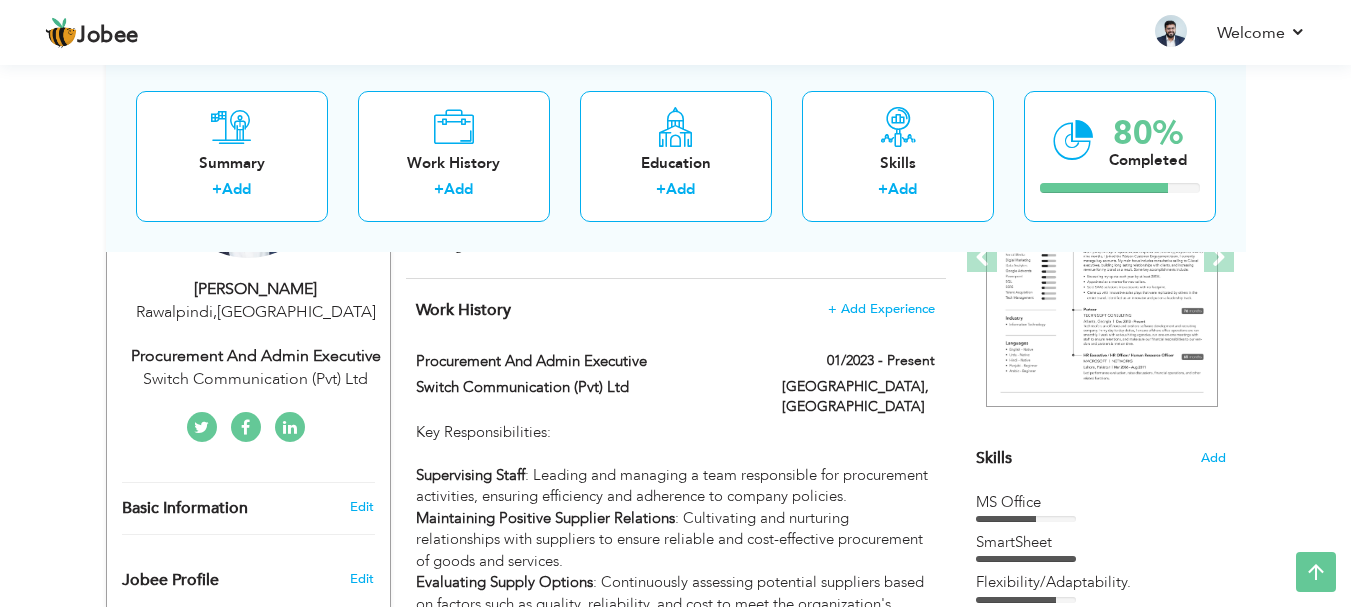 click on "View Resume
Export PDF
Profile
Summary
Public Link
Experience
Education
Awards
Work Histroy
Projects
Certifications
Skills
Preferred Job City" at bounding box center [675, 1464] 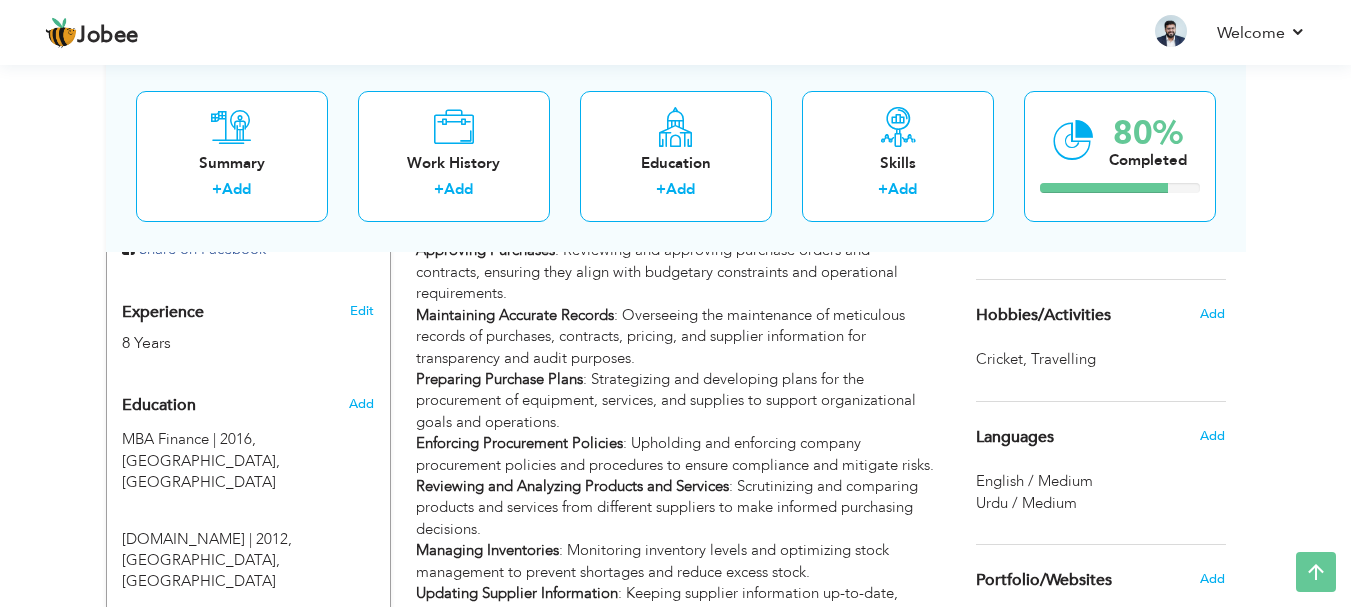 scroll, scrollTop: 722, scrollLeft: 0, axis: vertical 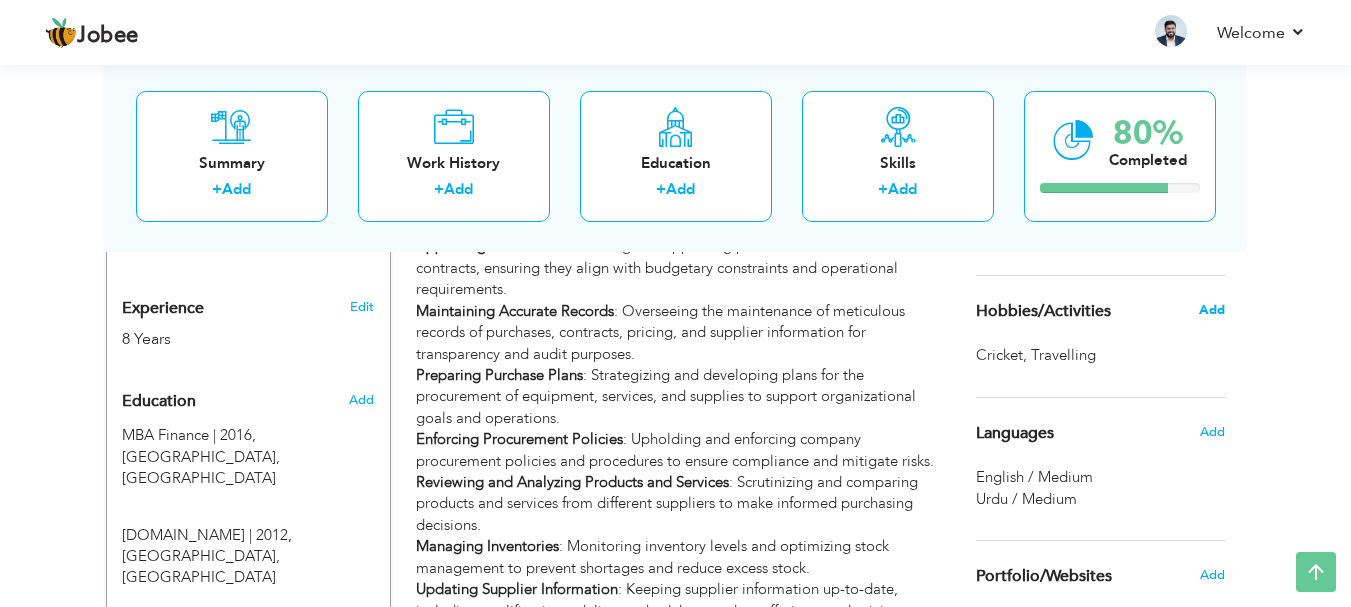 click on "Add" at bounding box center [1212, 310] 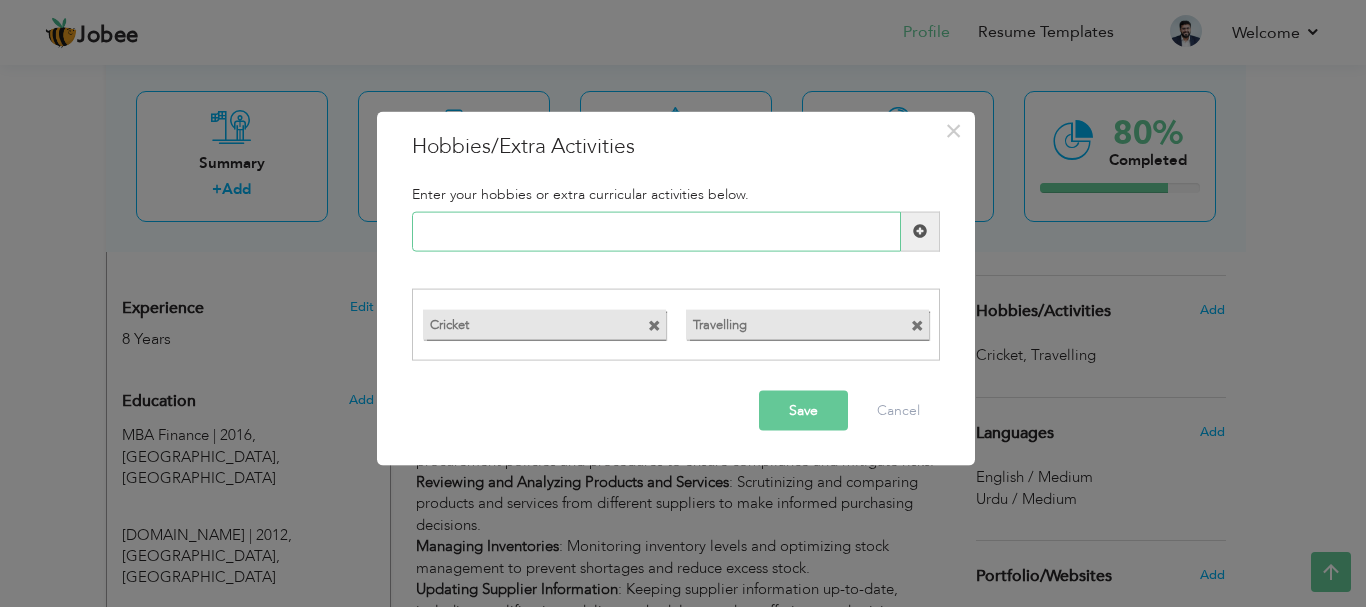 paste on "Event & Facility Manageme" 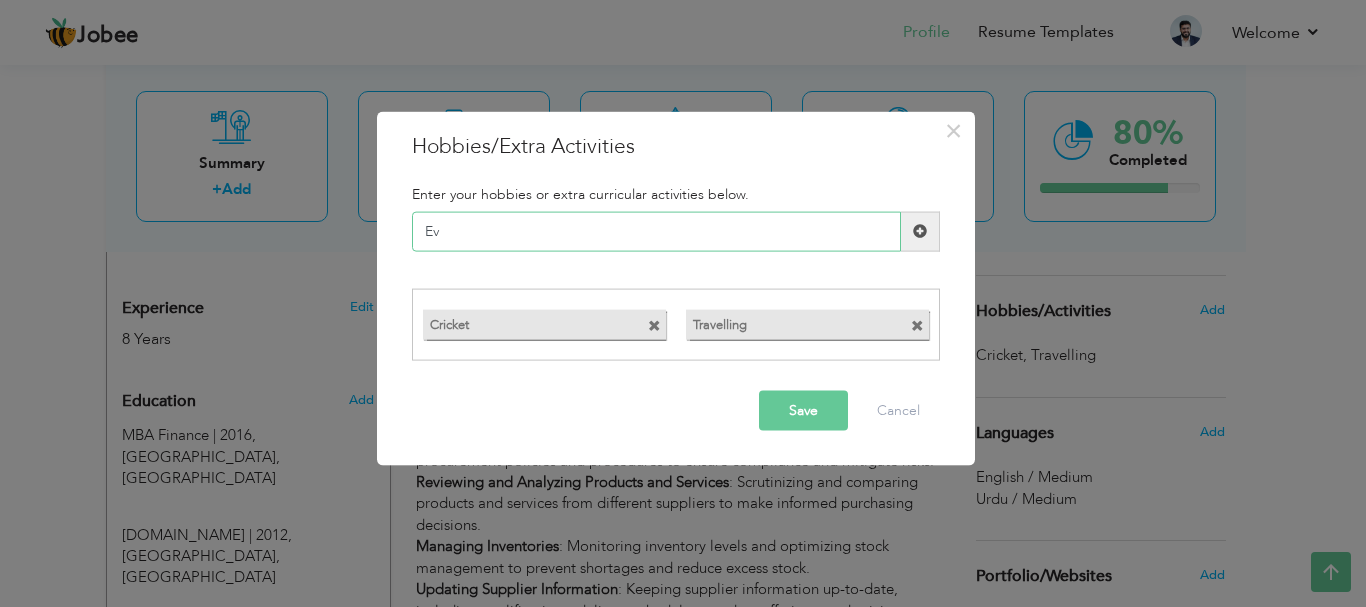 type on "E" 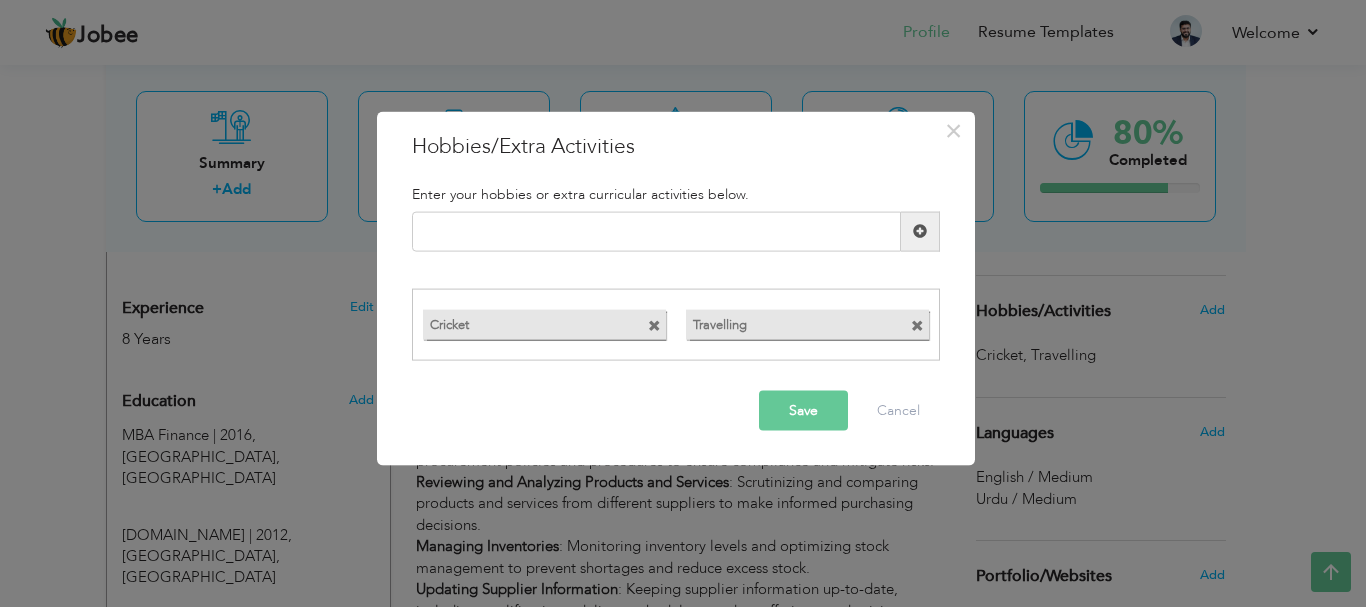 click at bounding box center (920, 231) 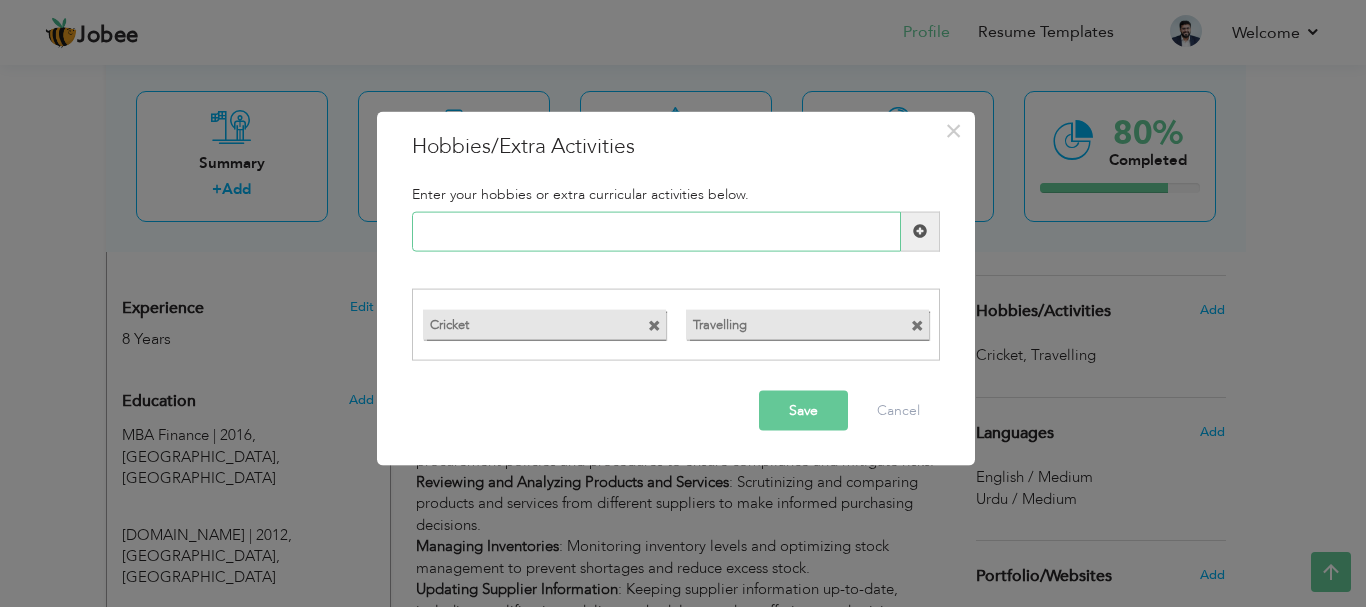 click at bounding box center (656, 231) 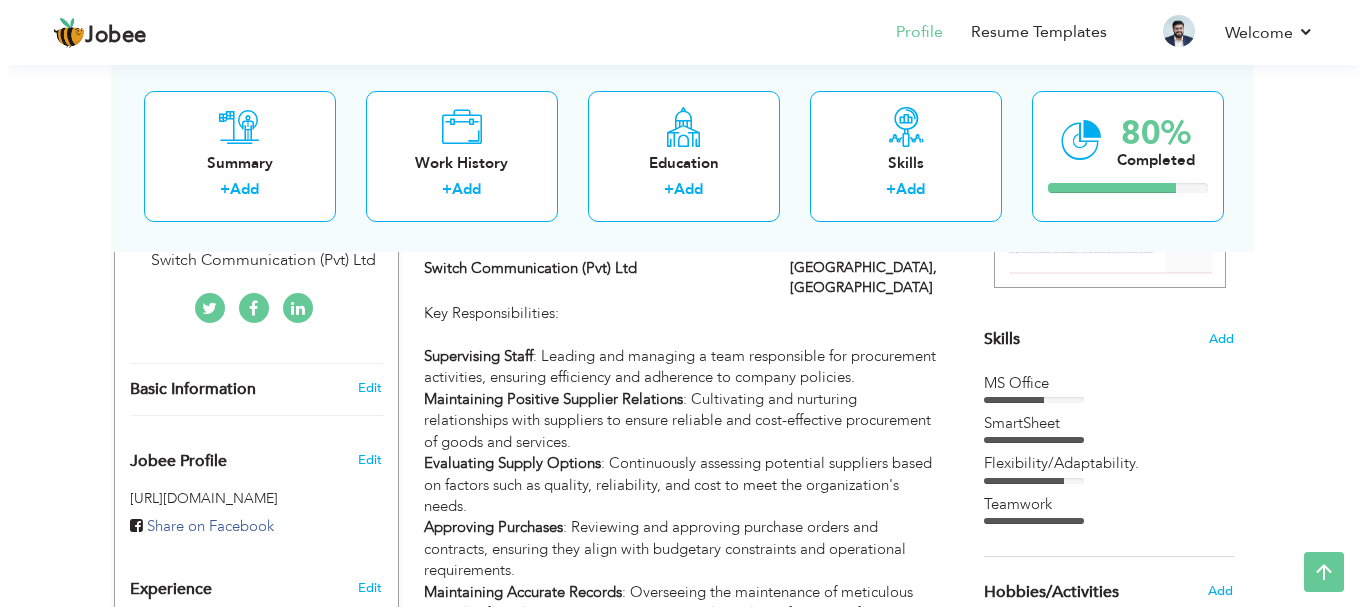 scroll, scrollTop: 435, scrollLeft: 0, axis: vertical 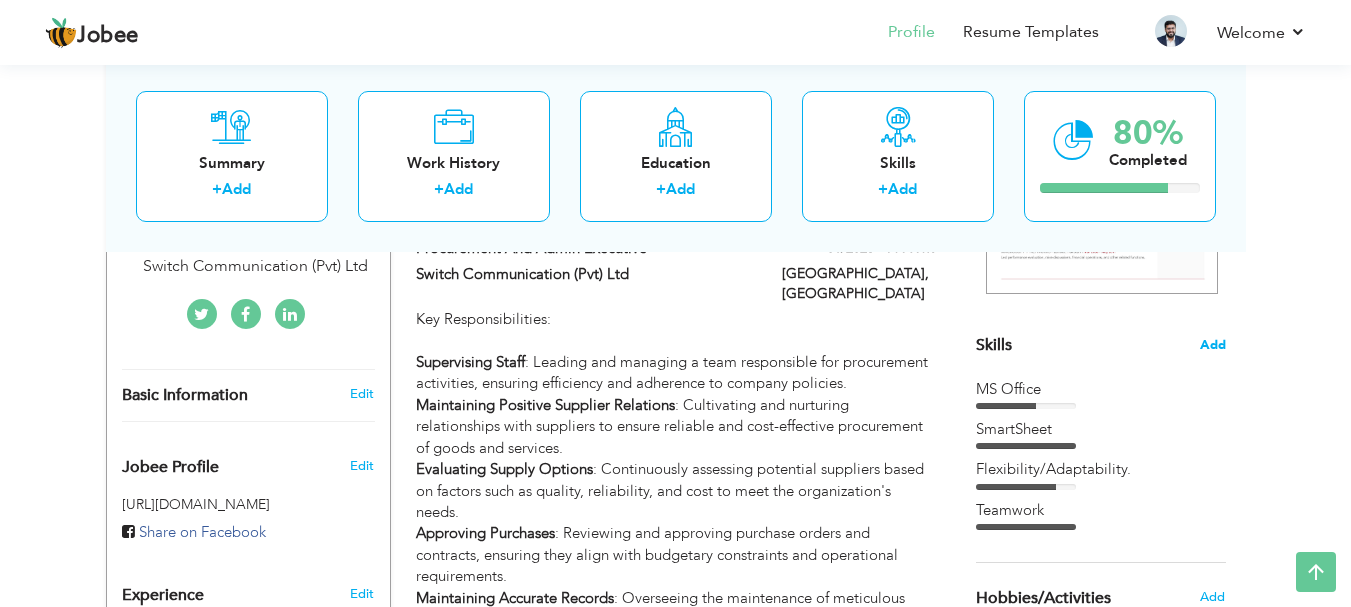 click on "Add" at bounding box center (1213, 345) 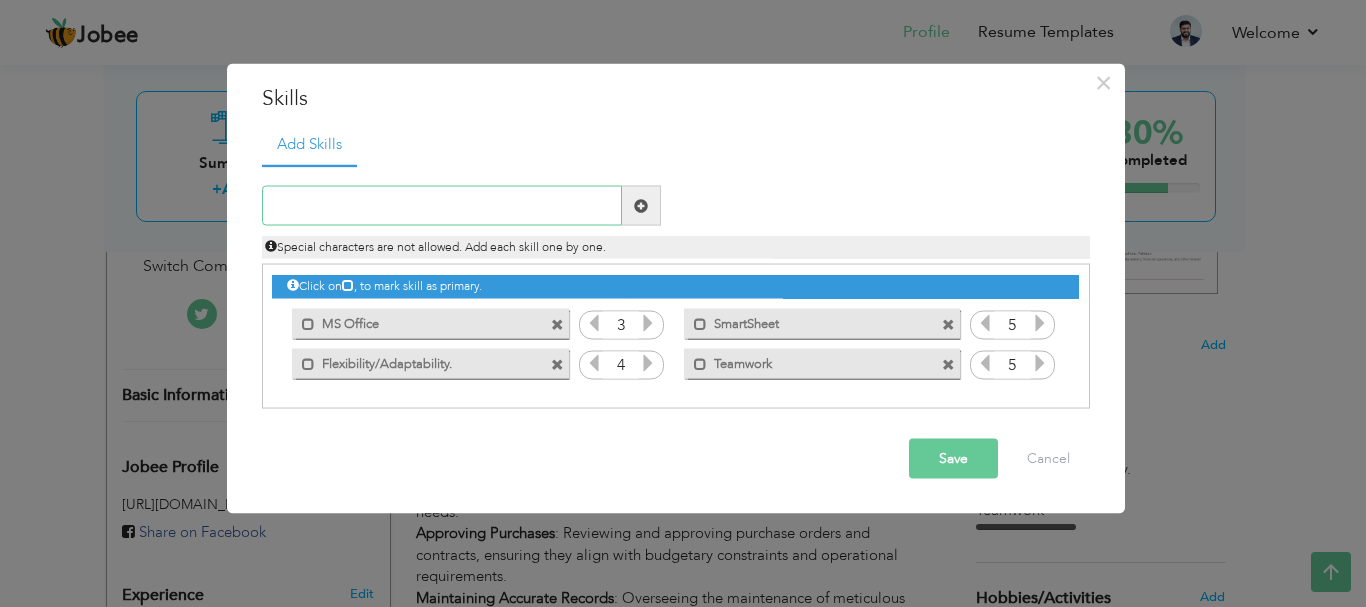 paste on "Event & Facility Management" 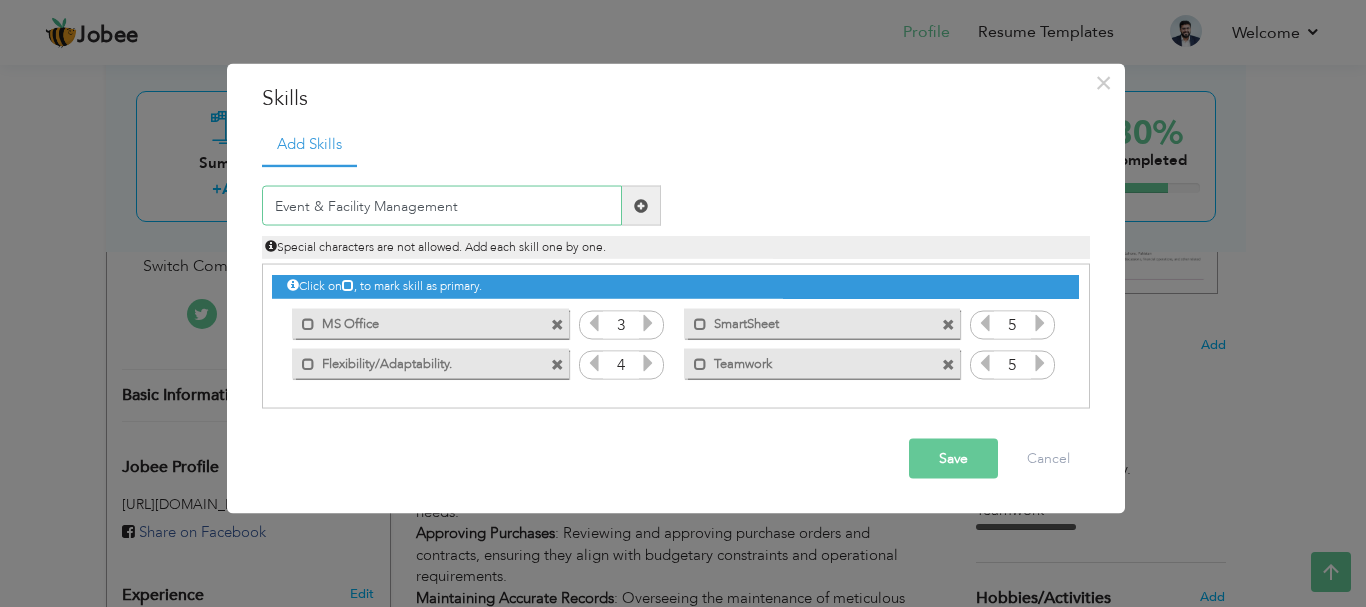 type on "Event & Facility Management" 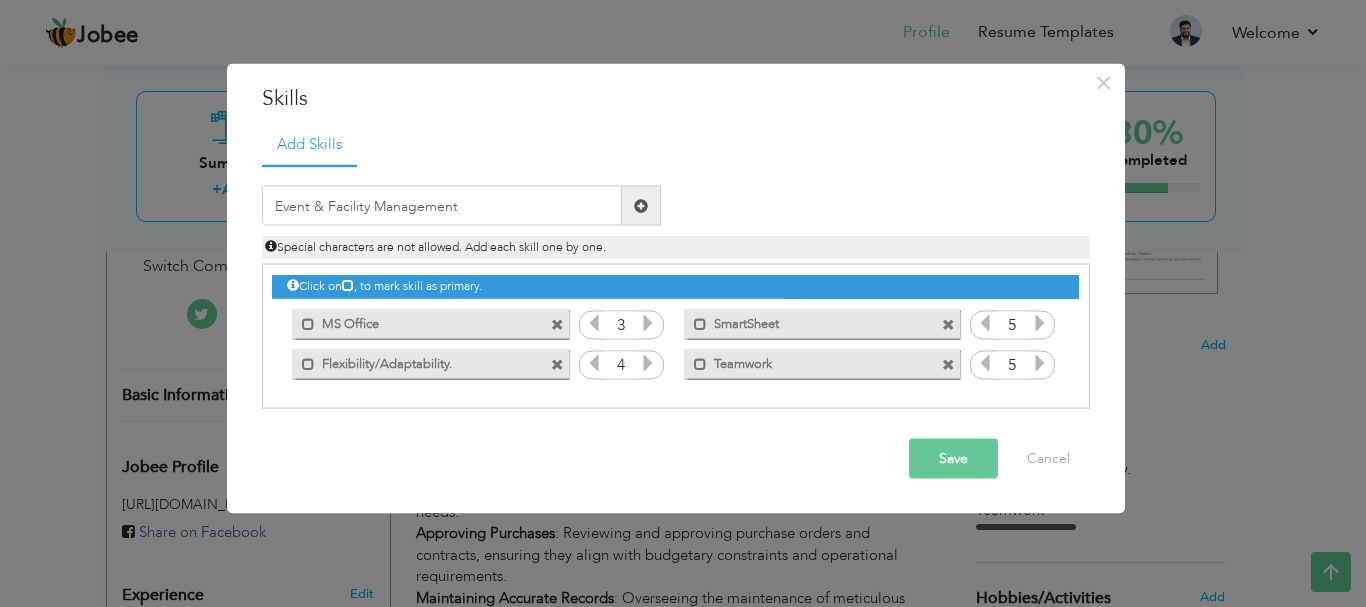 click at bounding box center (648, 323) 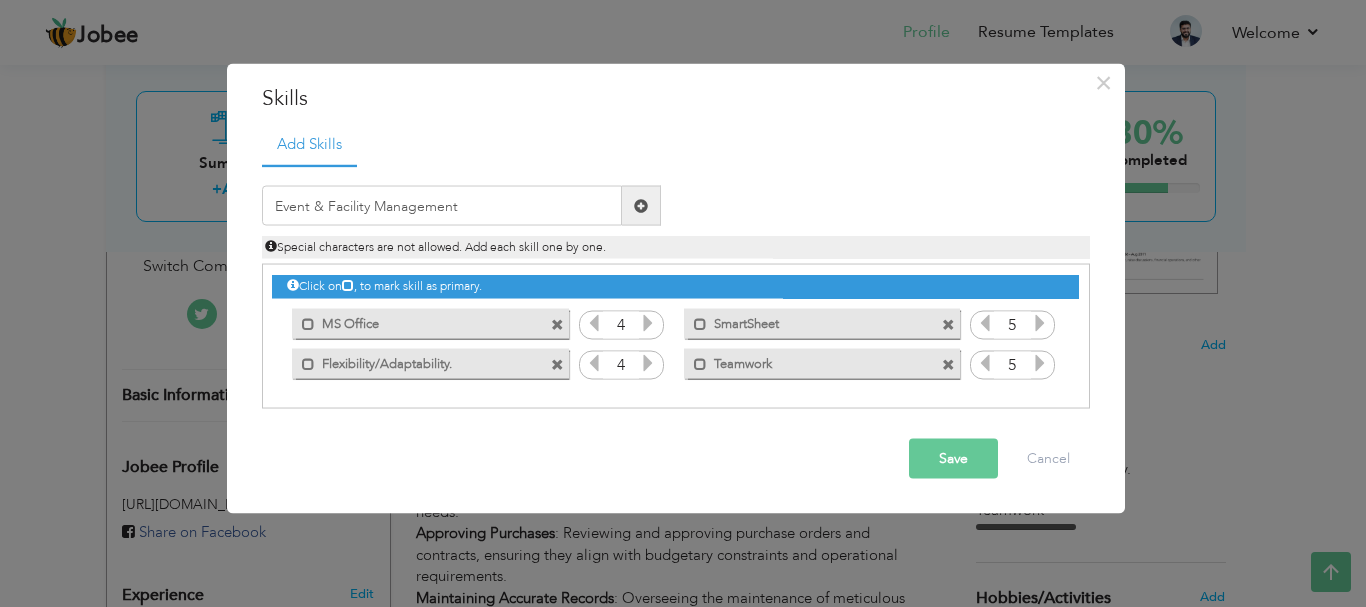 click at bounding box center [641, 205] 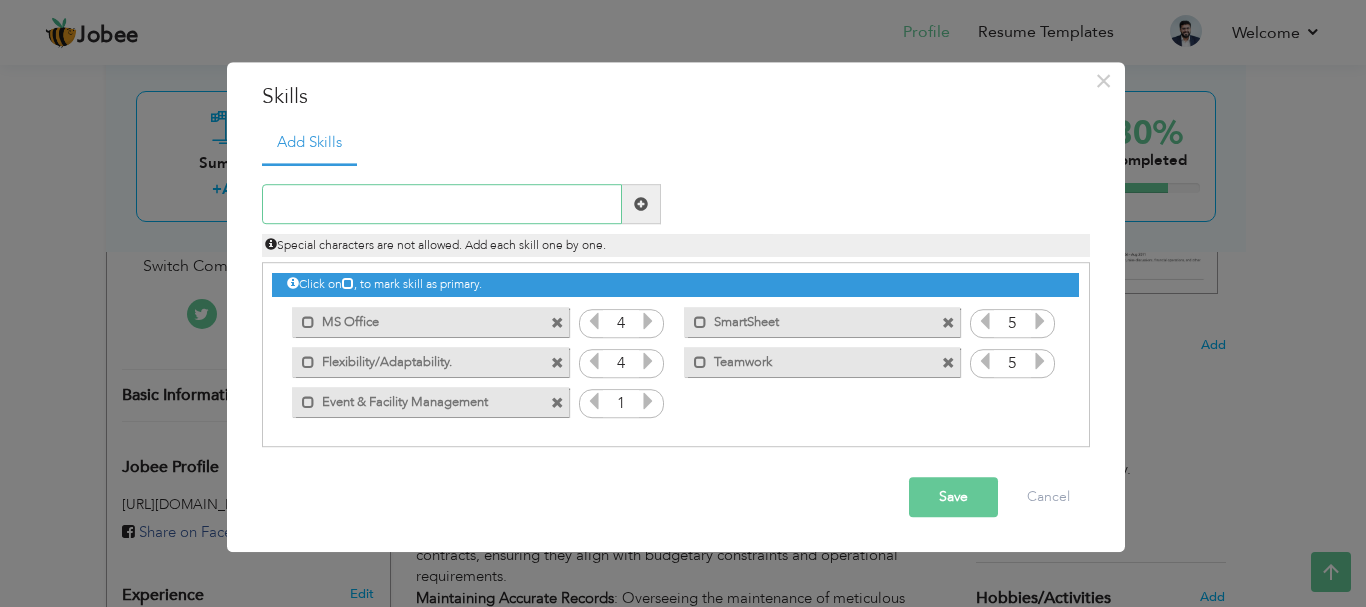 click at bounding box center (442, 205) 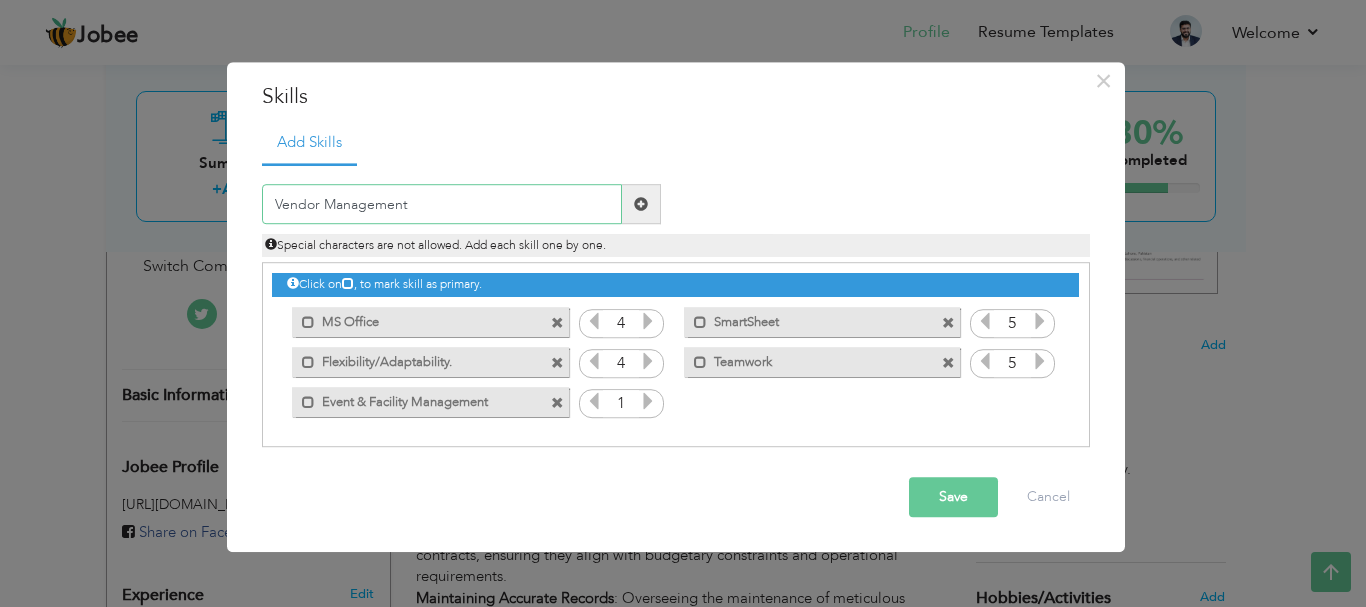 type on "Vendor Management" 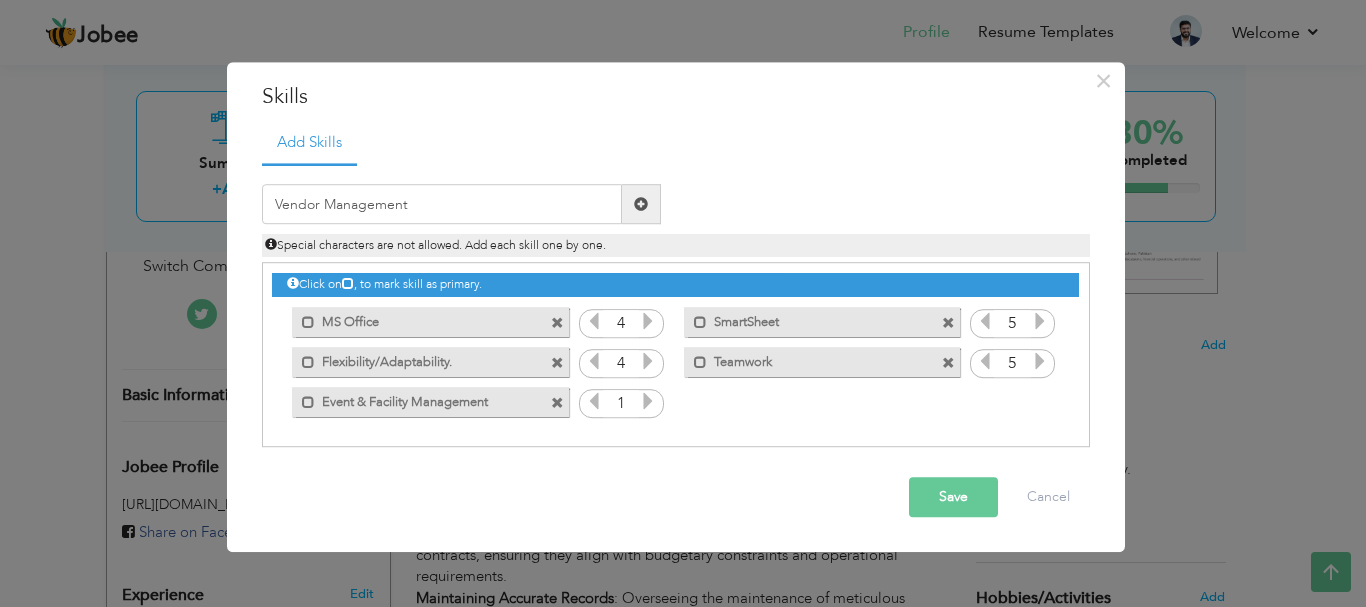 click at bounding box center (641, 204) 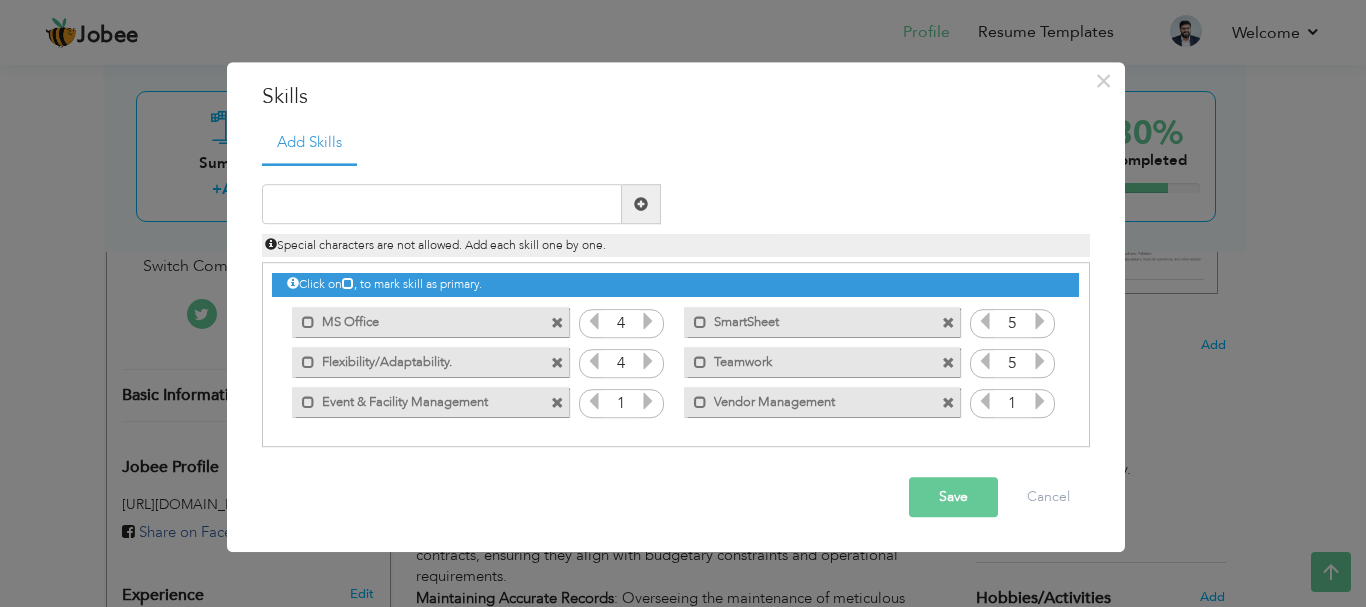 click at bounding box center (648, 402) 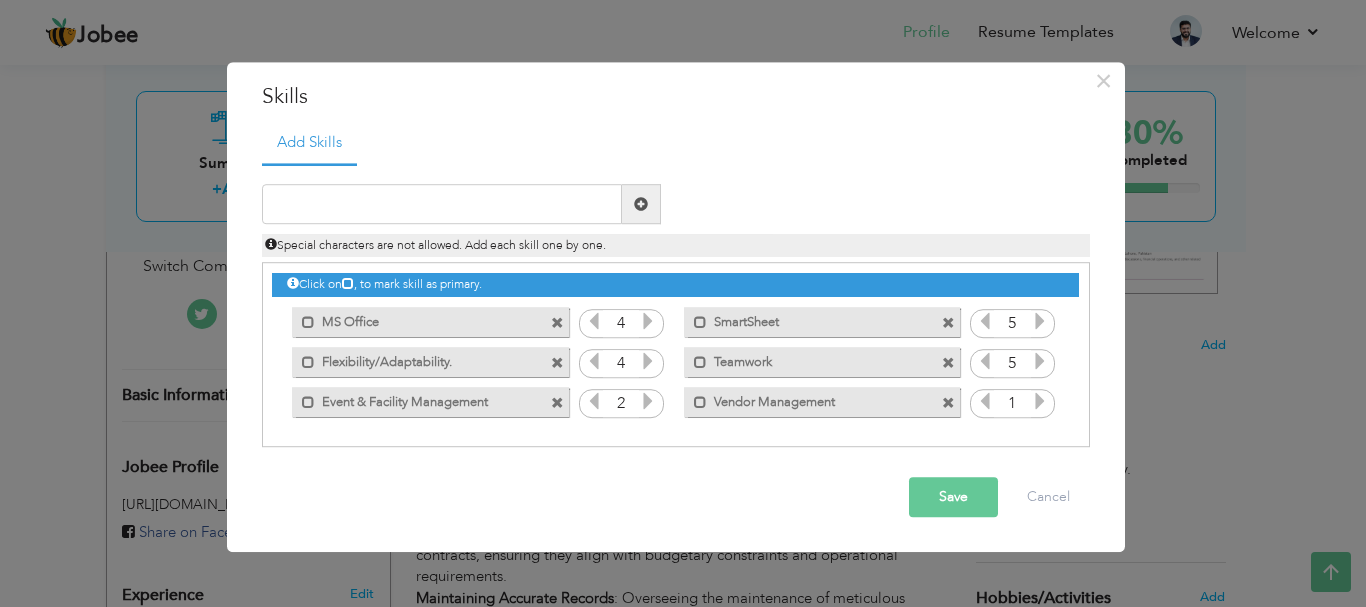 click at bounding box center (648, 402) 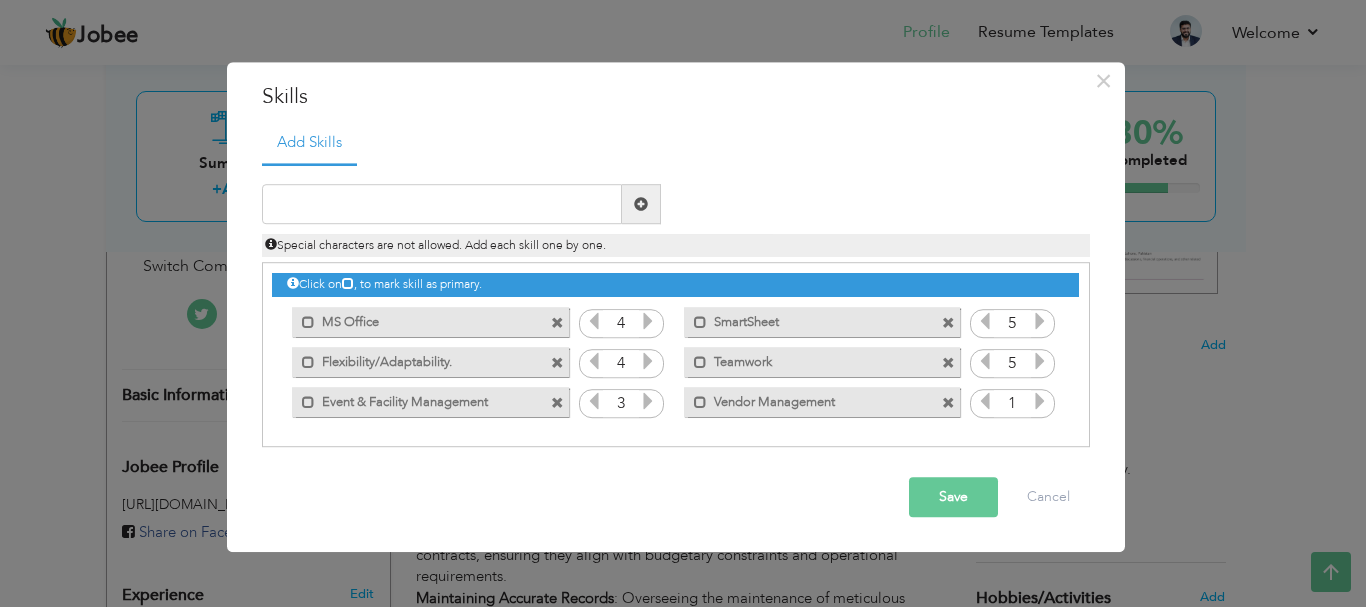 click at bounding box center (648, 402) 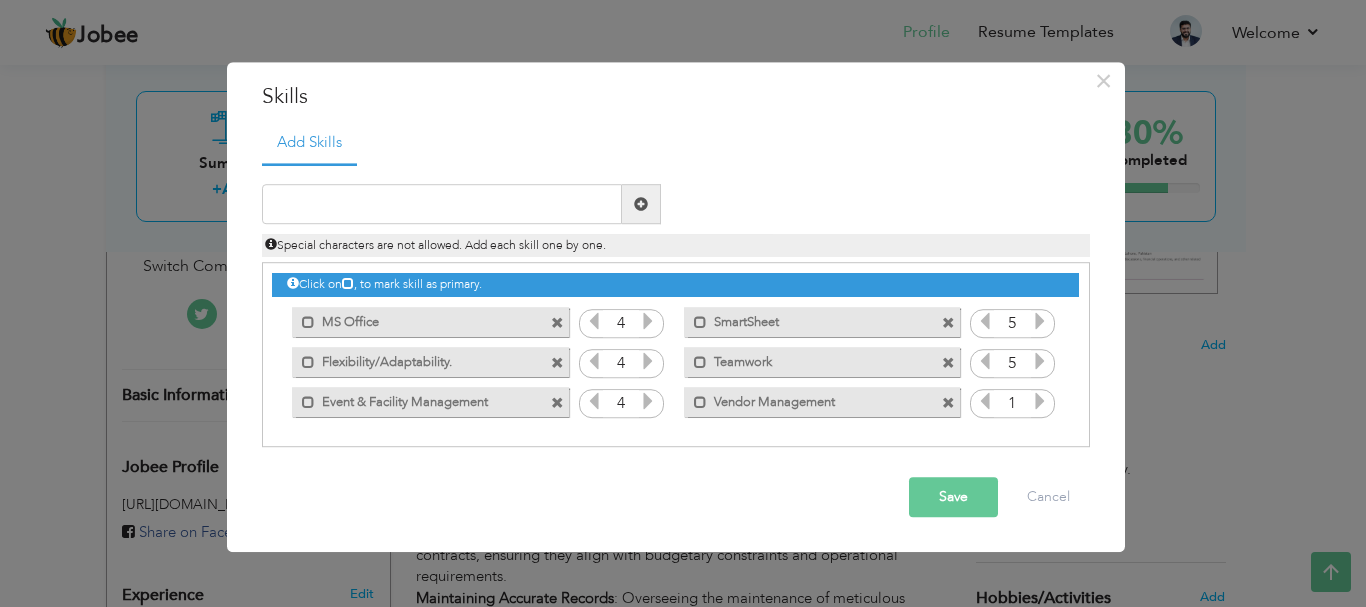 click at bounding box center (648, 402) 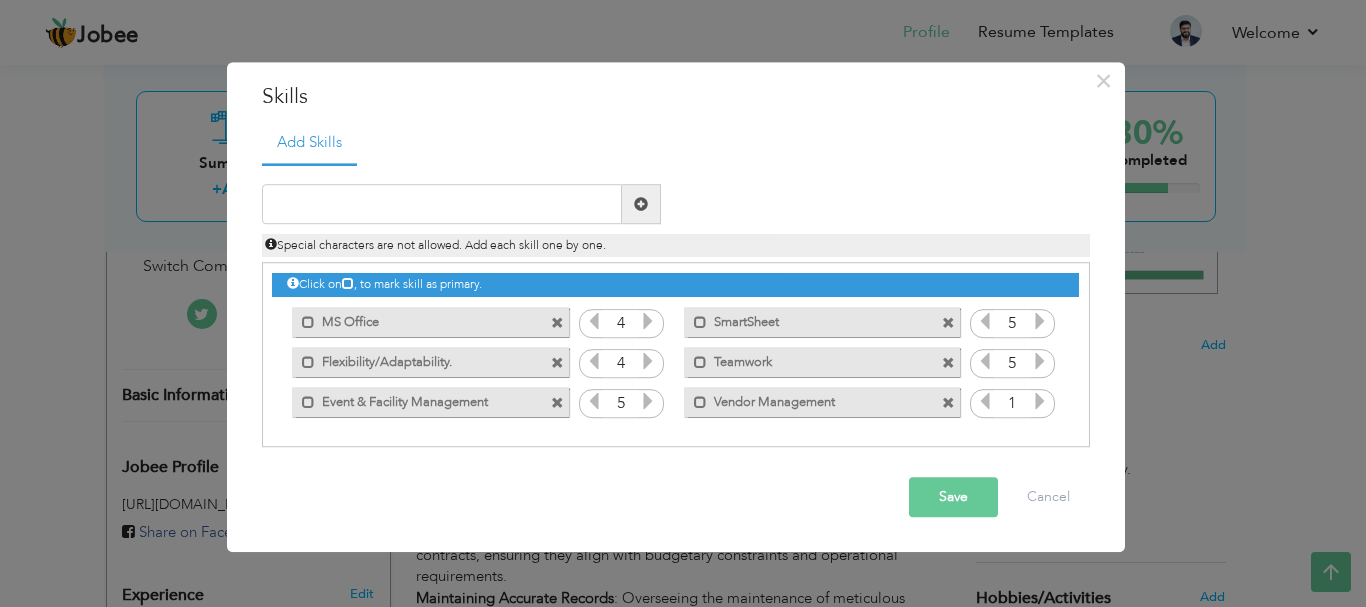 click at bounding box center (594, 402) 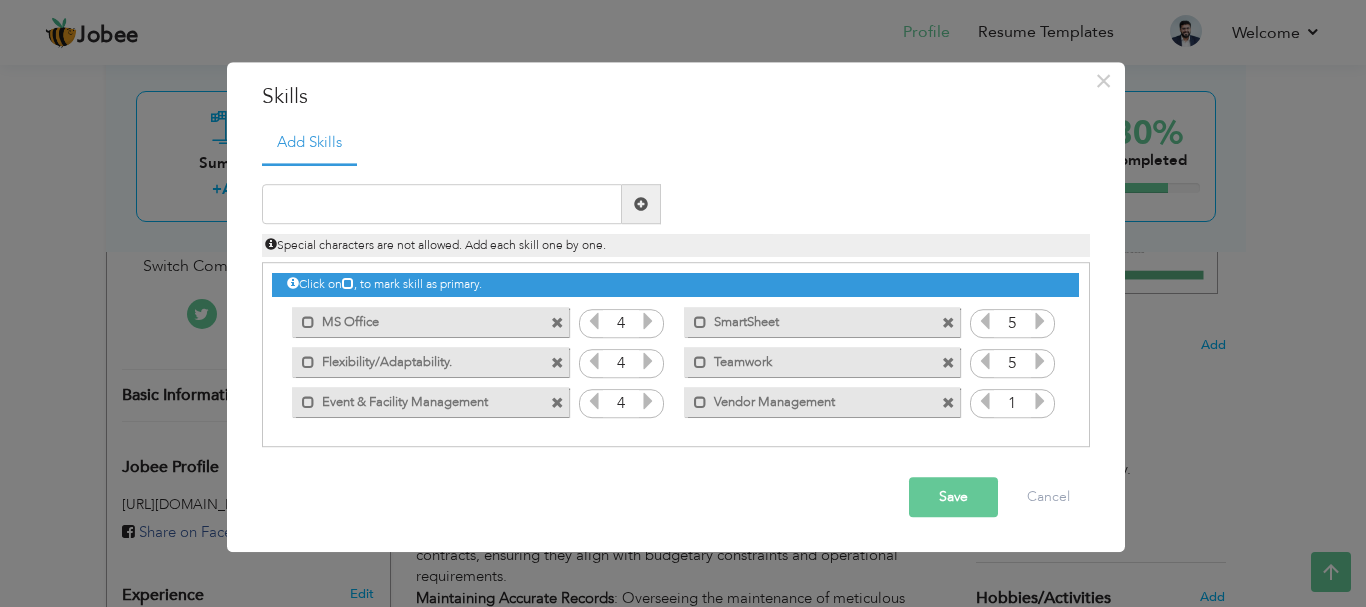 click at bounding box center [1040, 402] 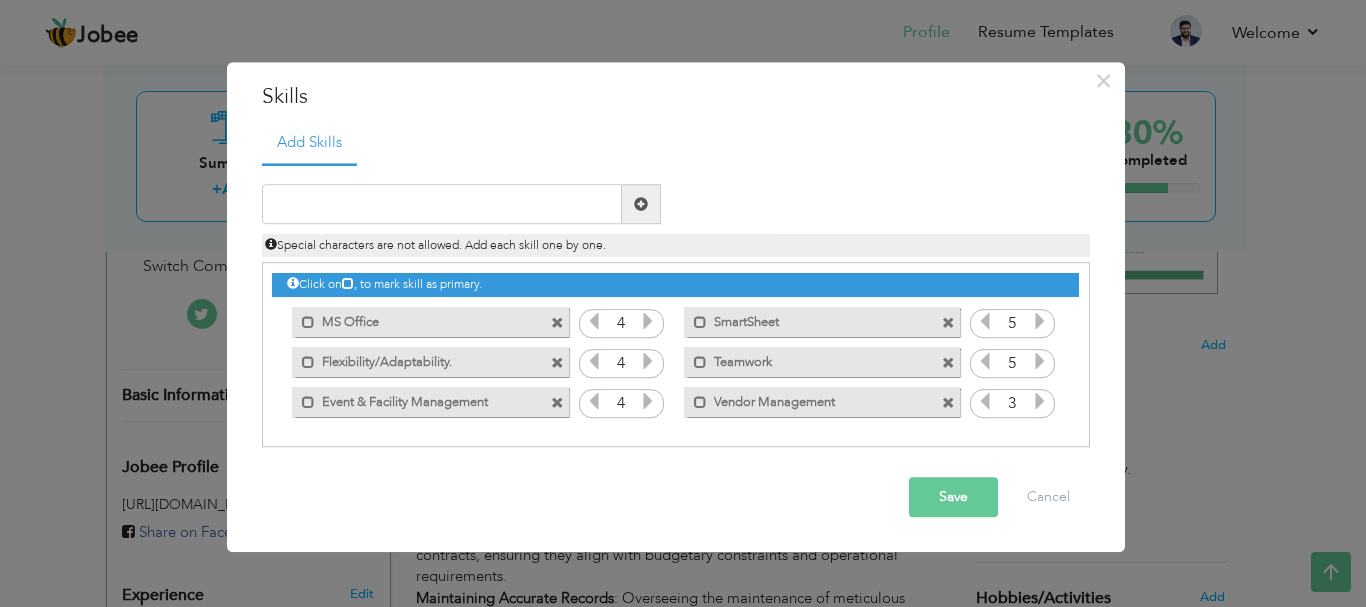click at bounding box center (1040, 402) 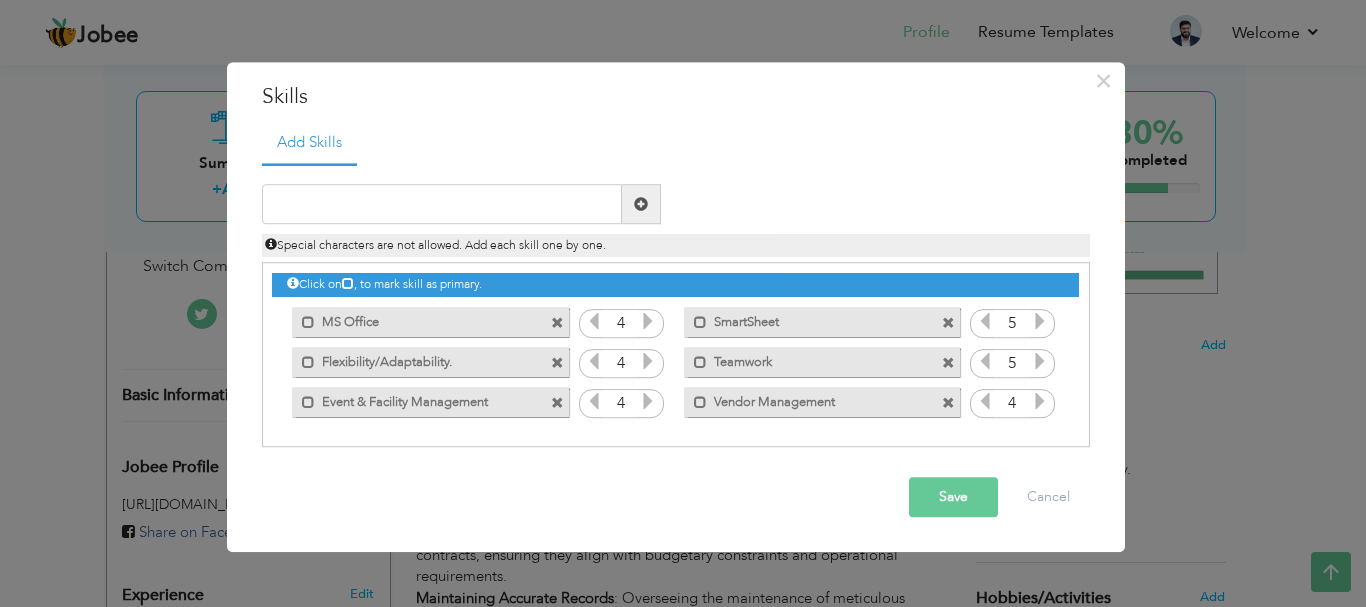 click at bounding box center [1040, 402] 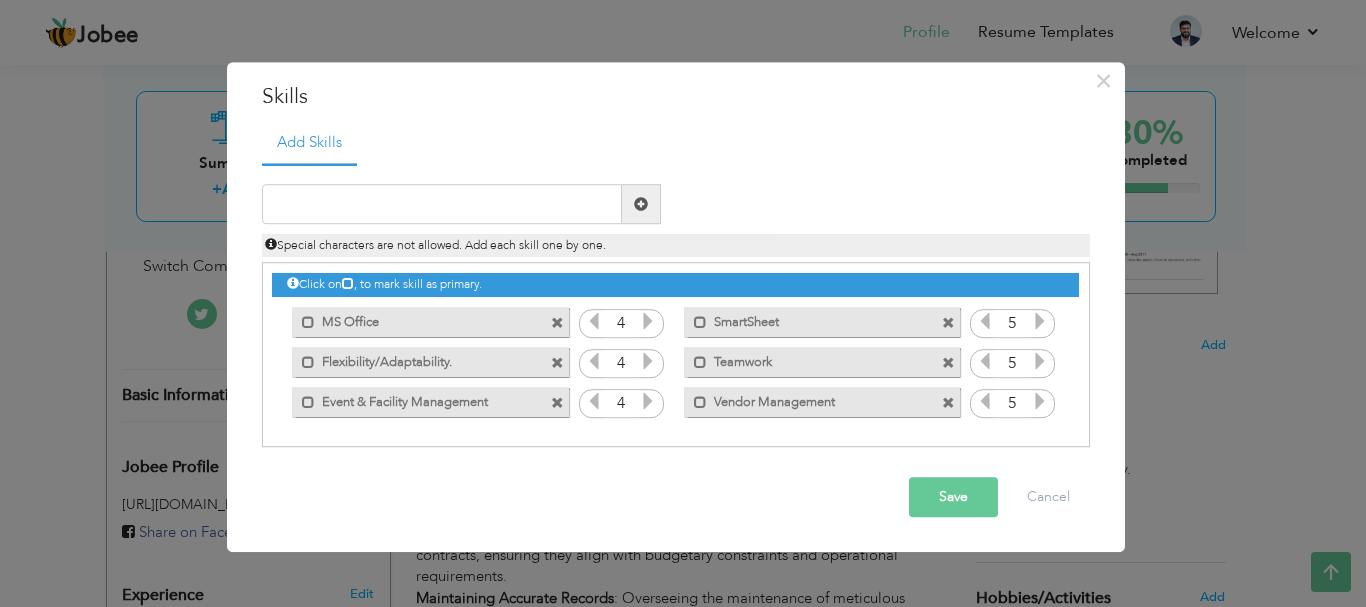 click at bounding box center (985, 402) 